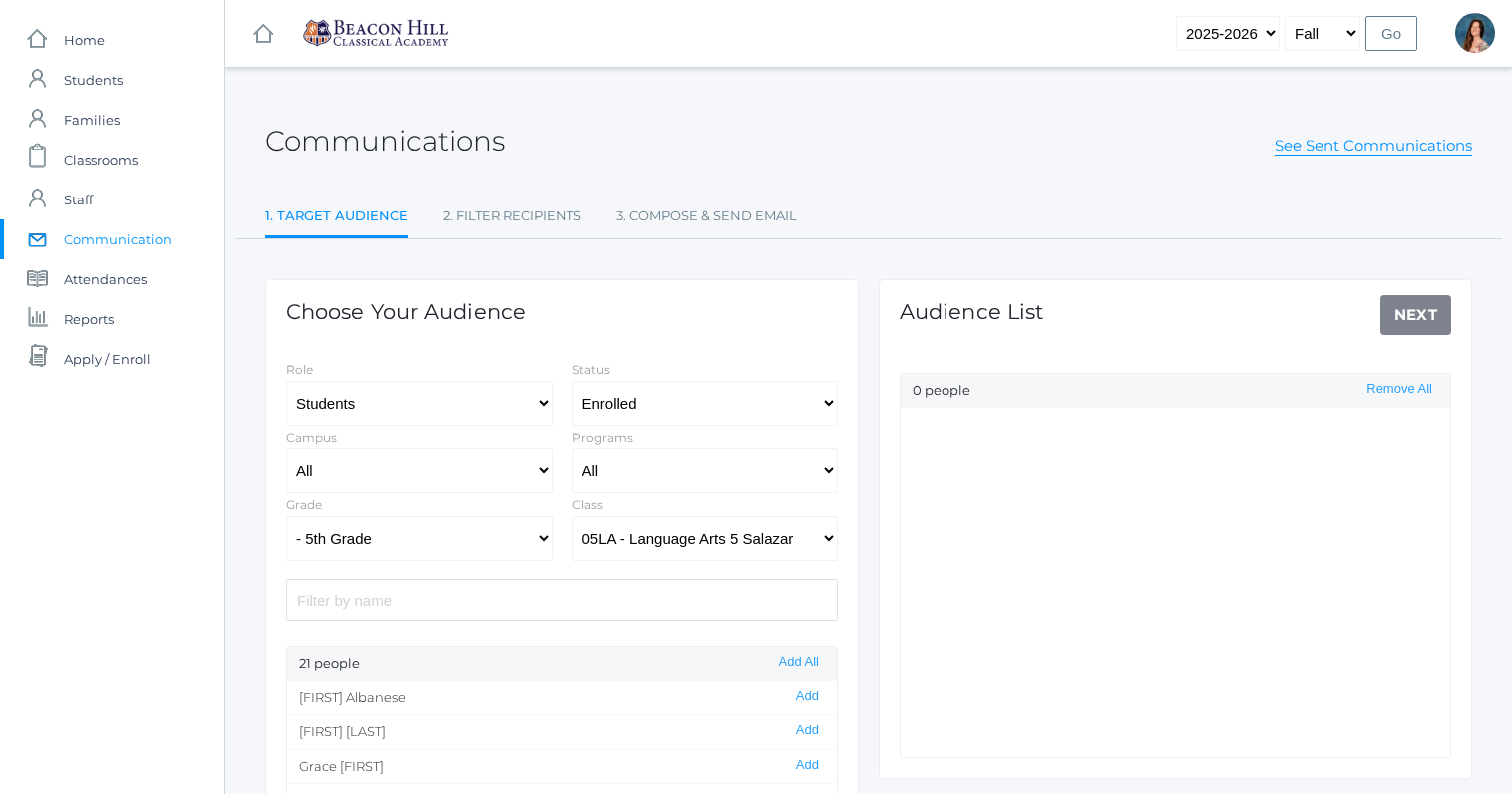 select on "Enrolled" 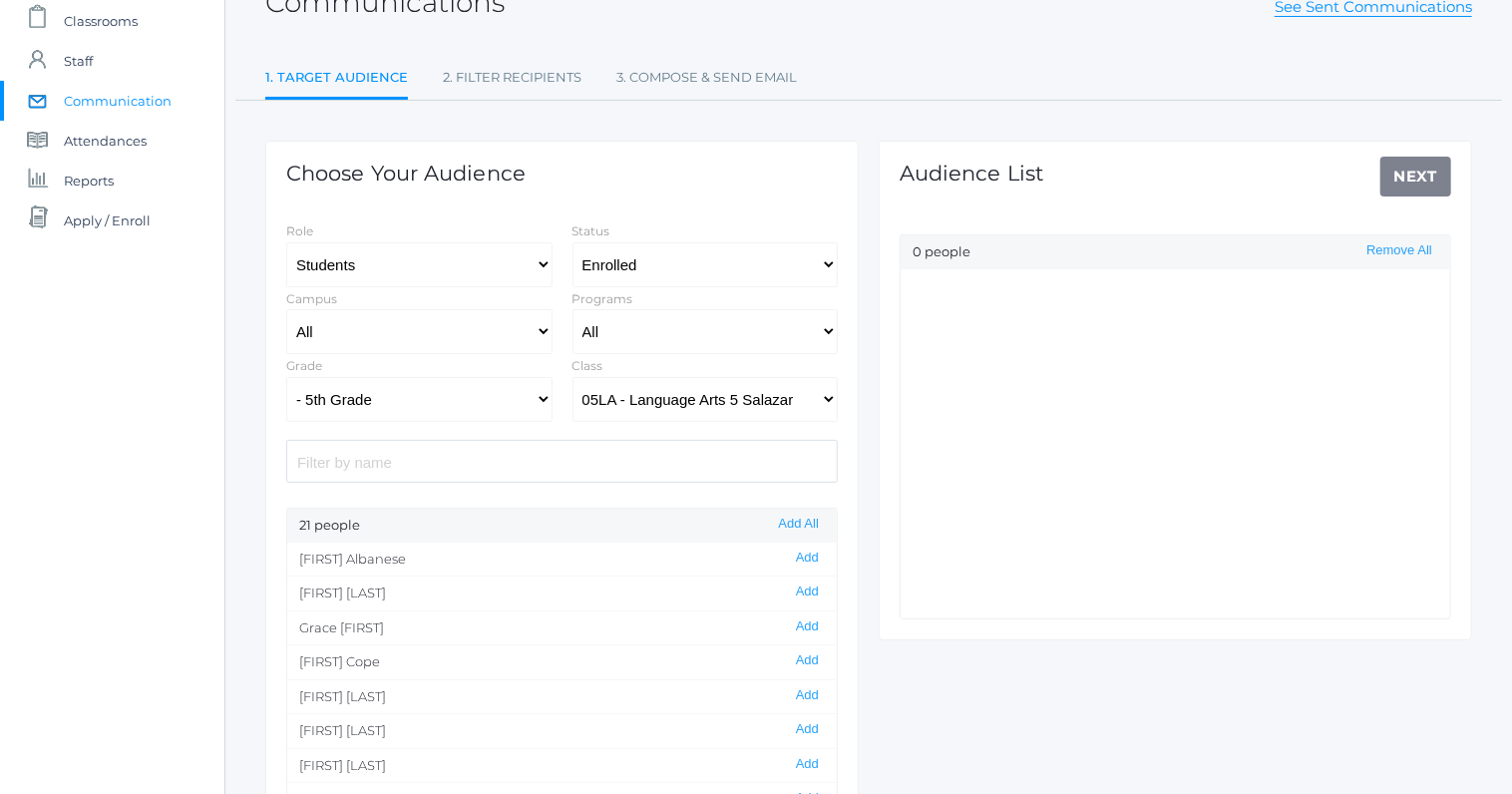 scroll, scrollTop: 148, scrollLeft: 0, axis: vertical 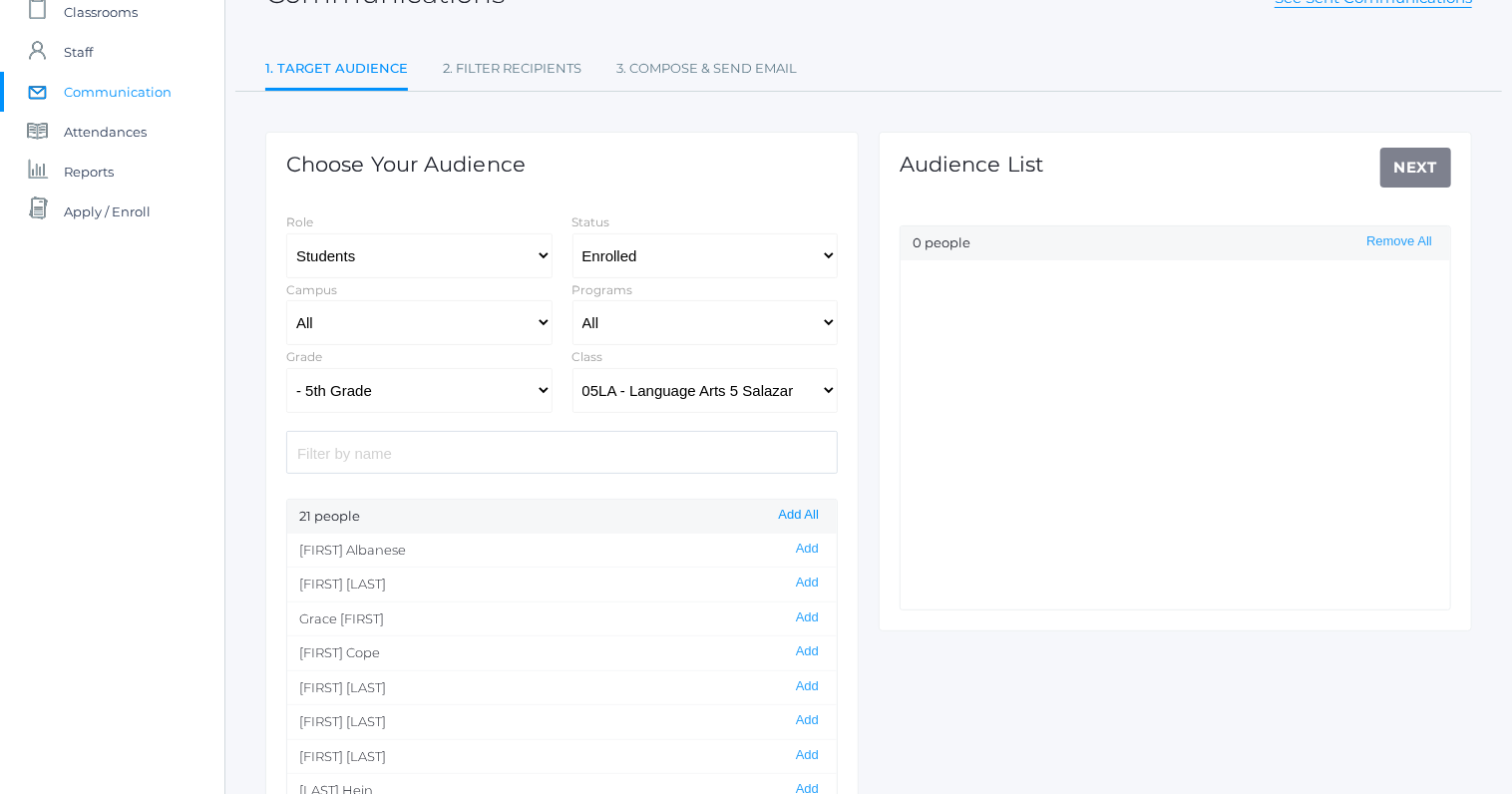 click on "Add All" 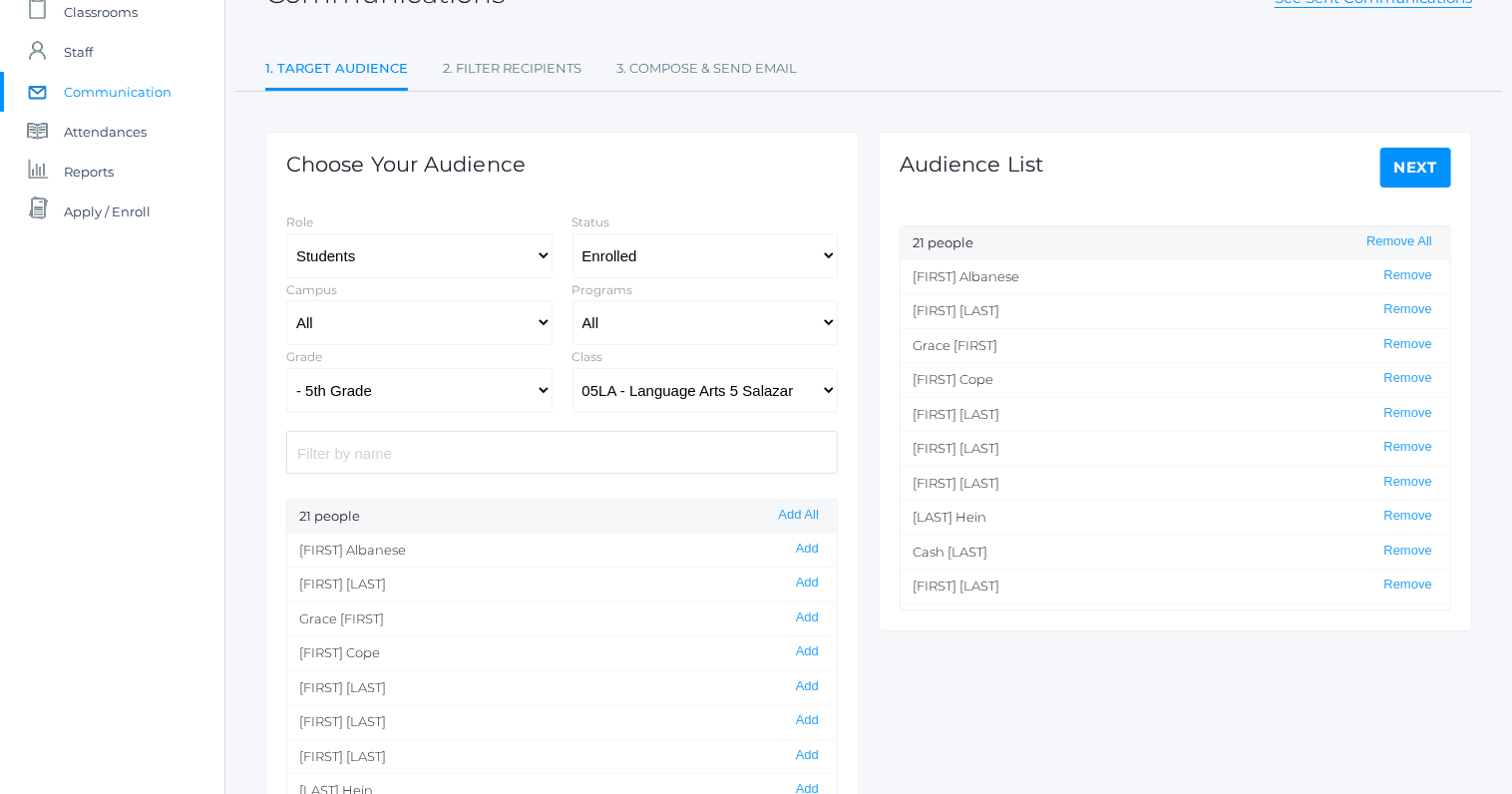 click on "Next" 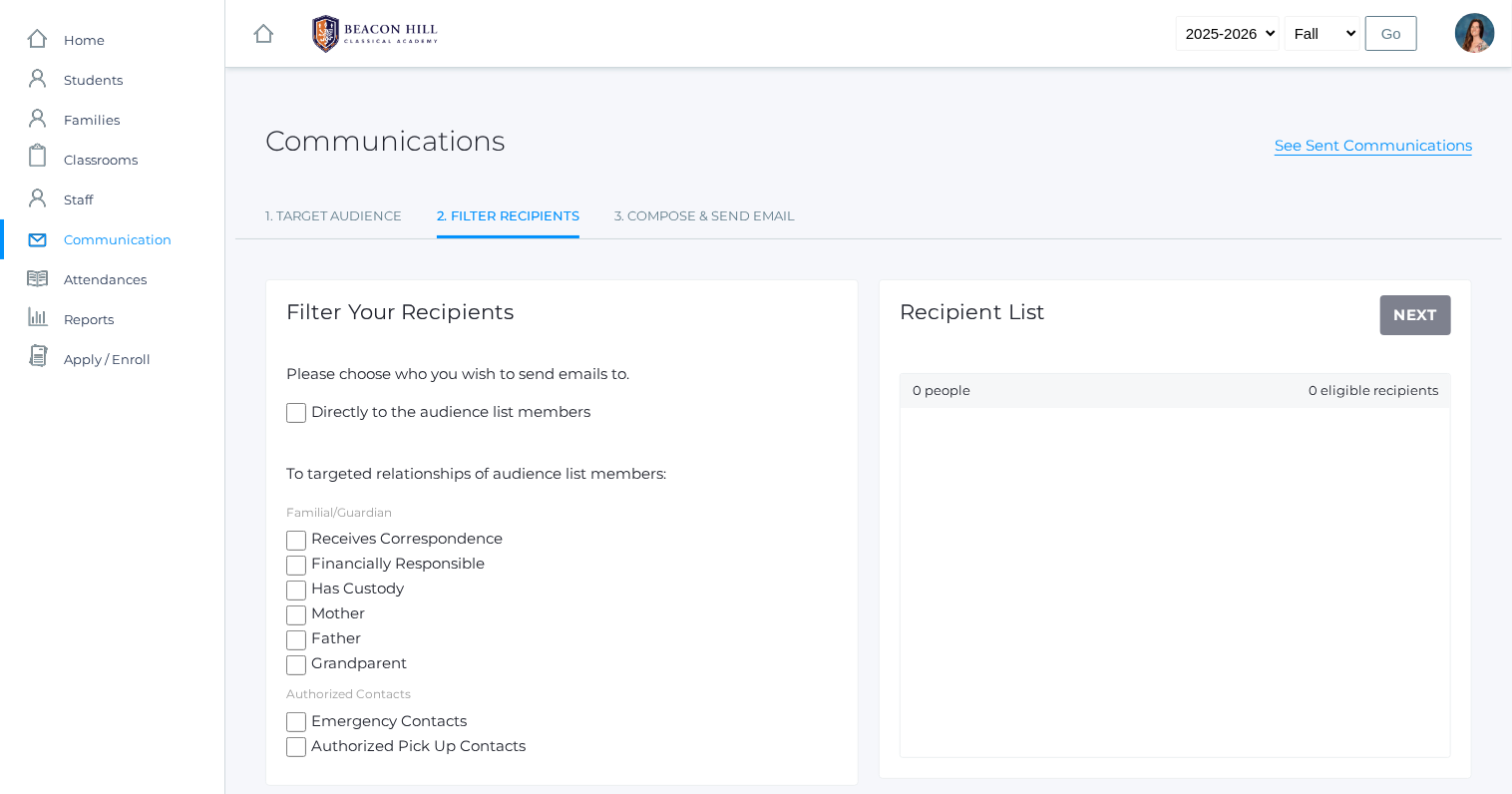 scroll, scrollTop: 82, scrollLeft: 0, axis: vertical 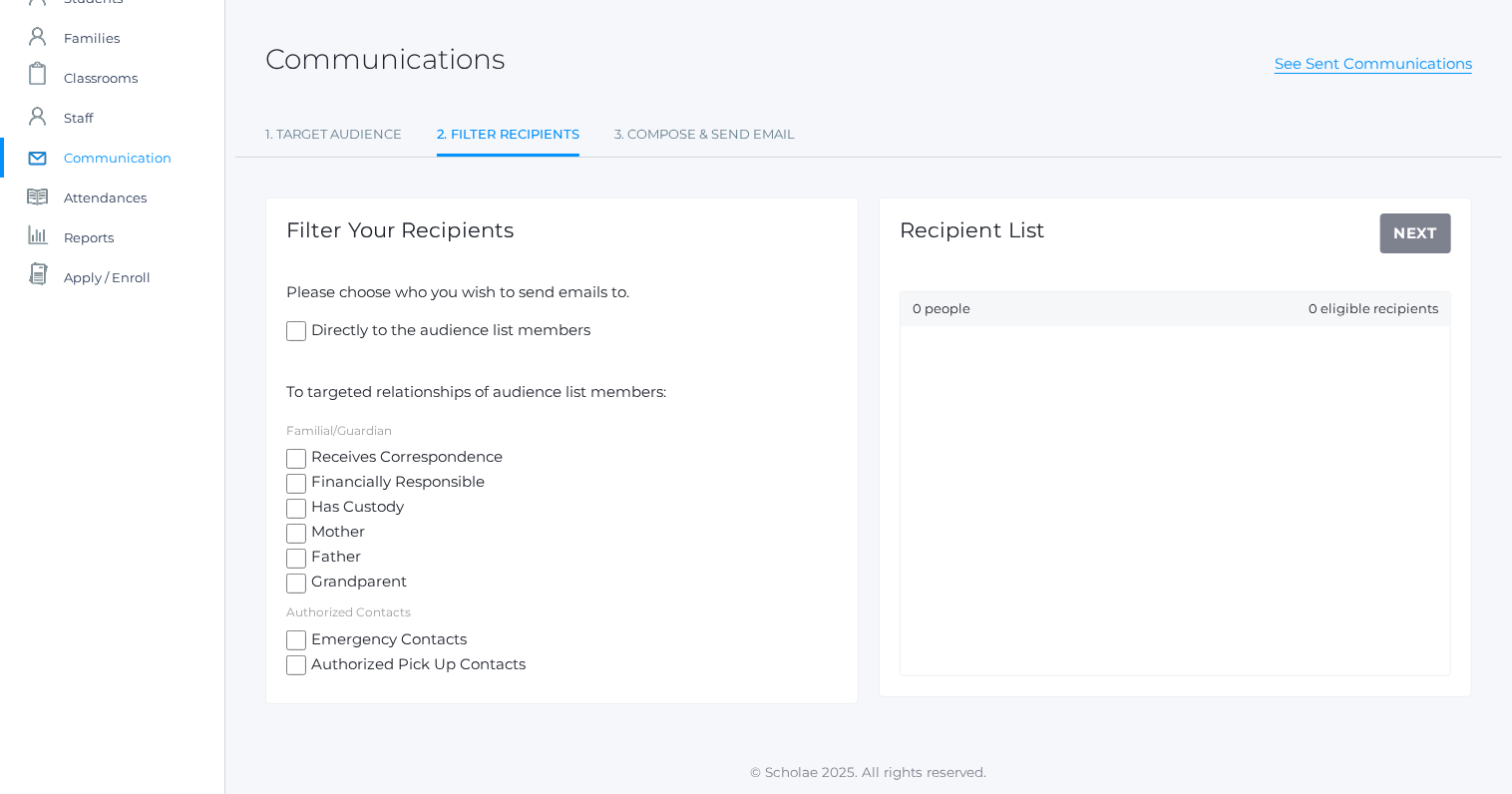 click on "Receives Correspondence" 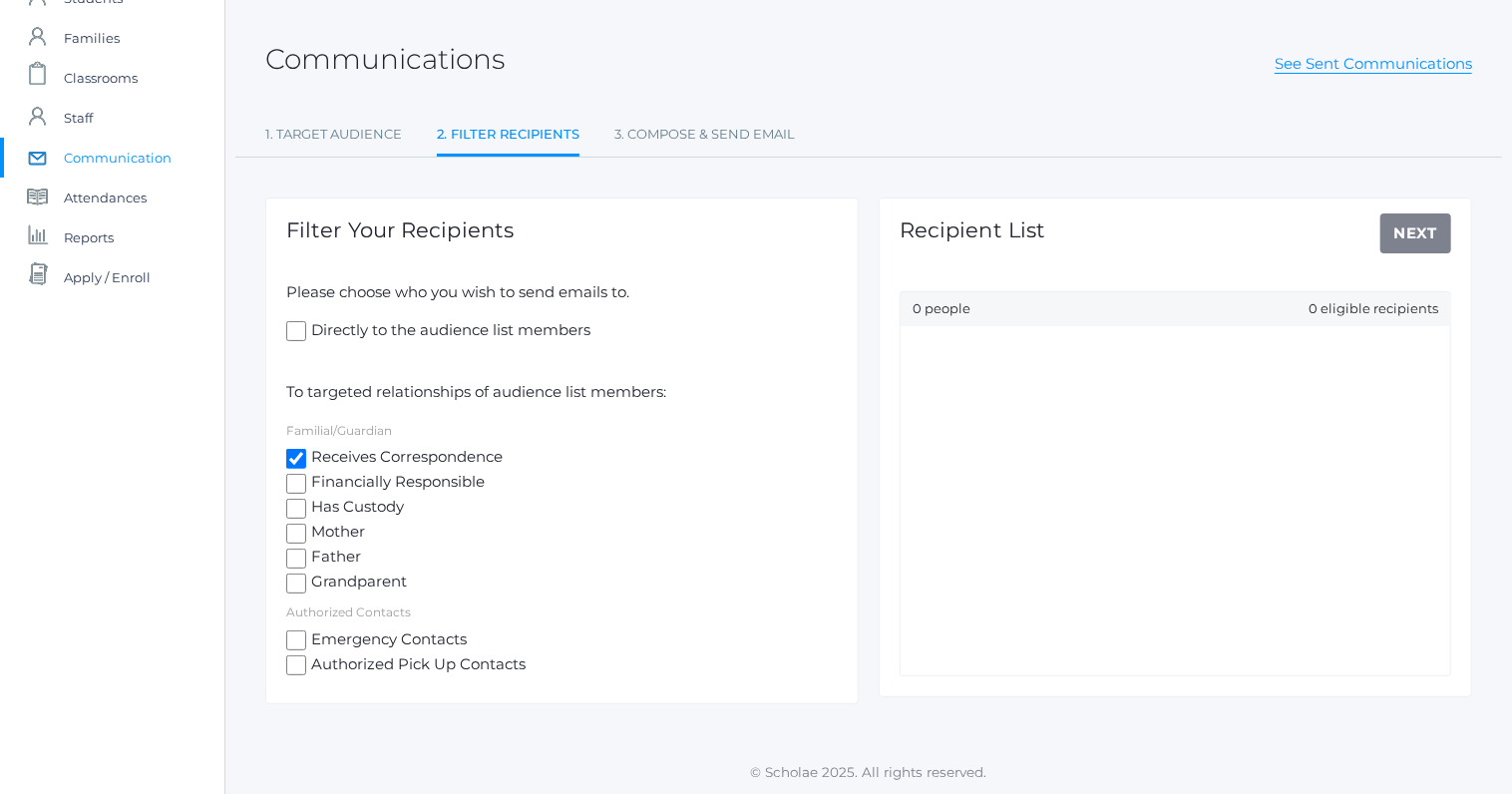 checkbox on "true" 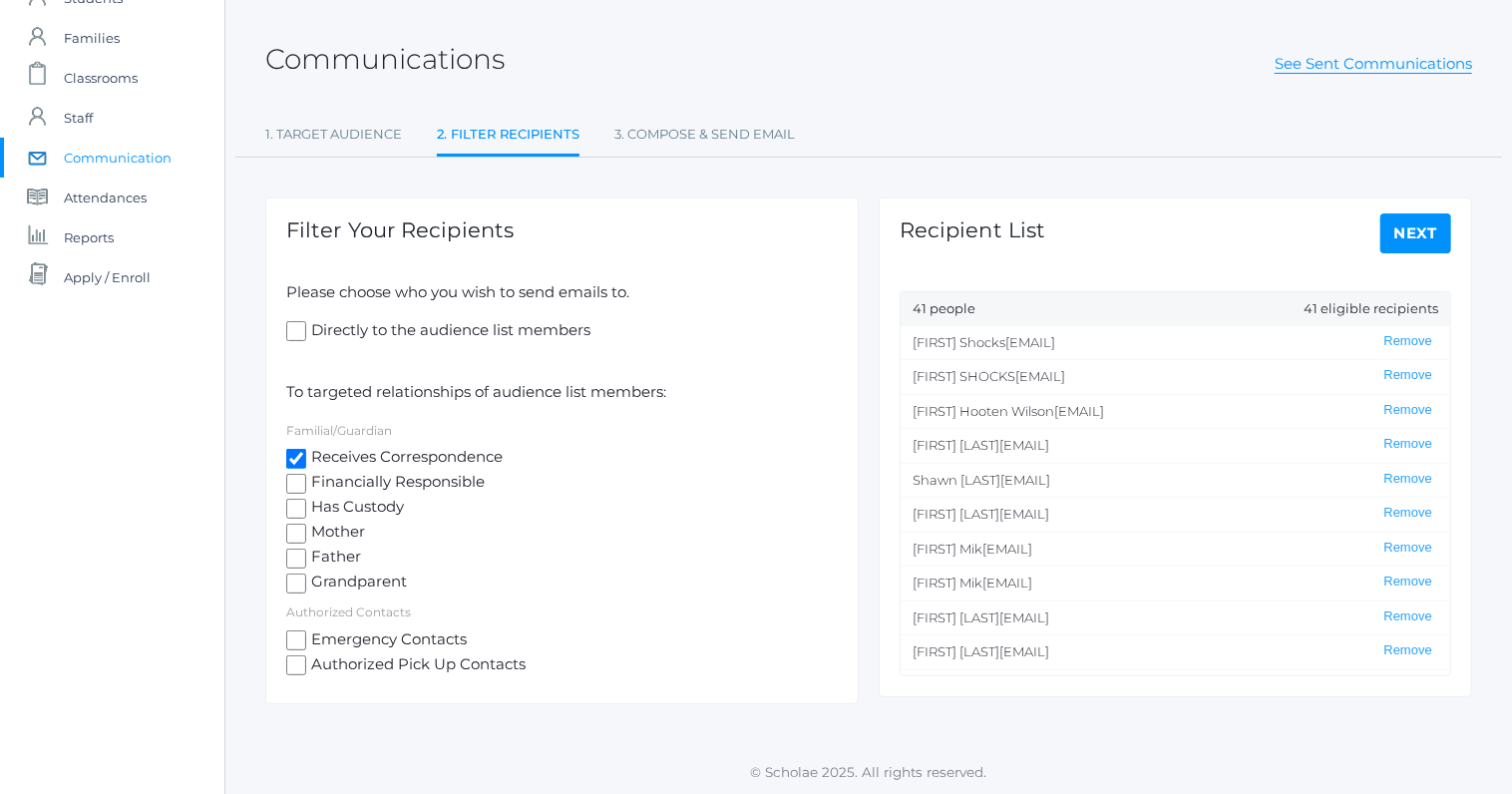 click on "Mother" 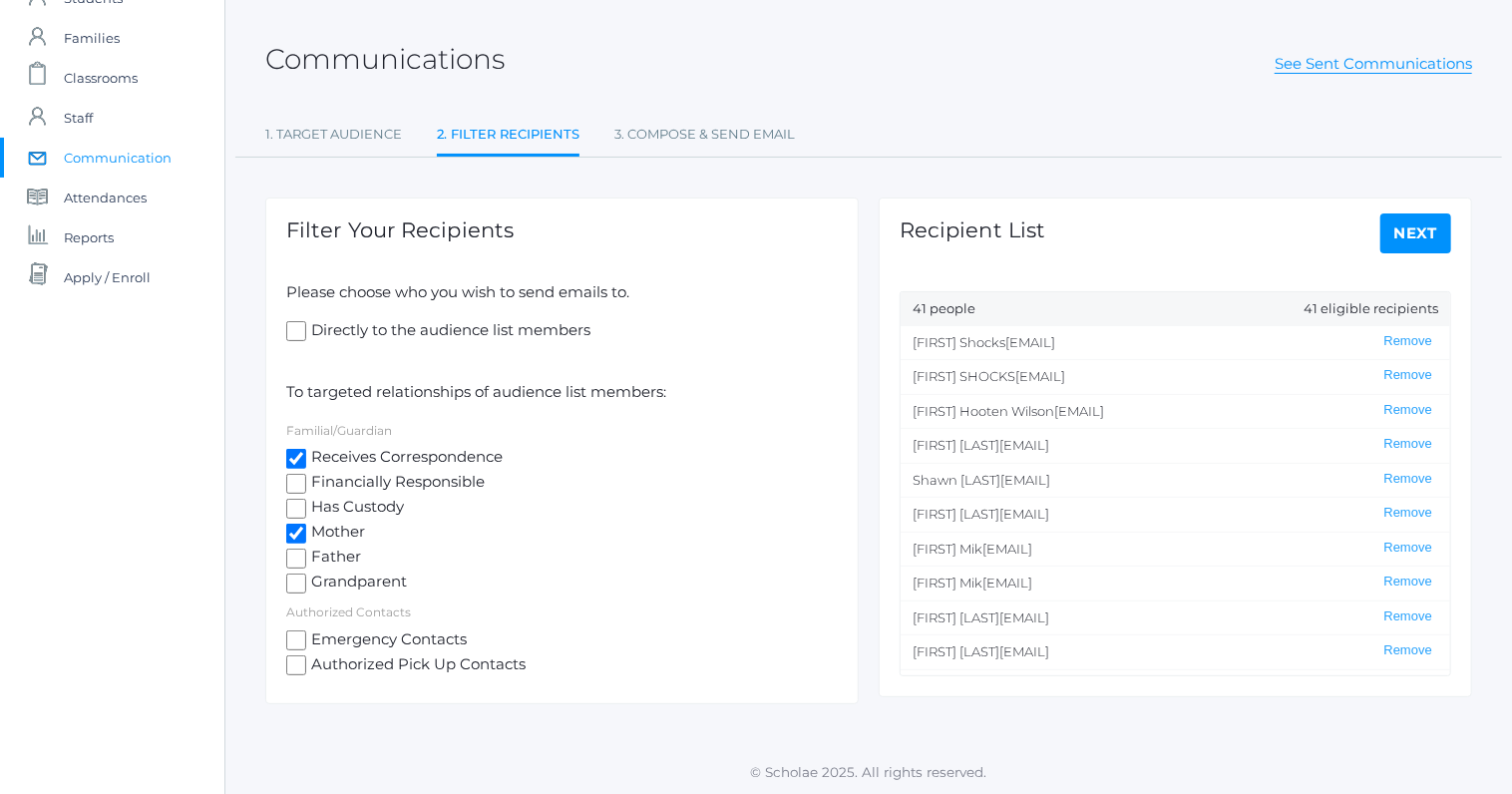 checkbox on "true" 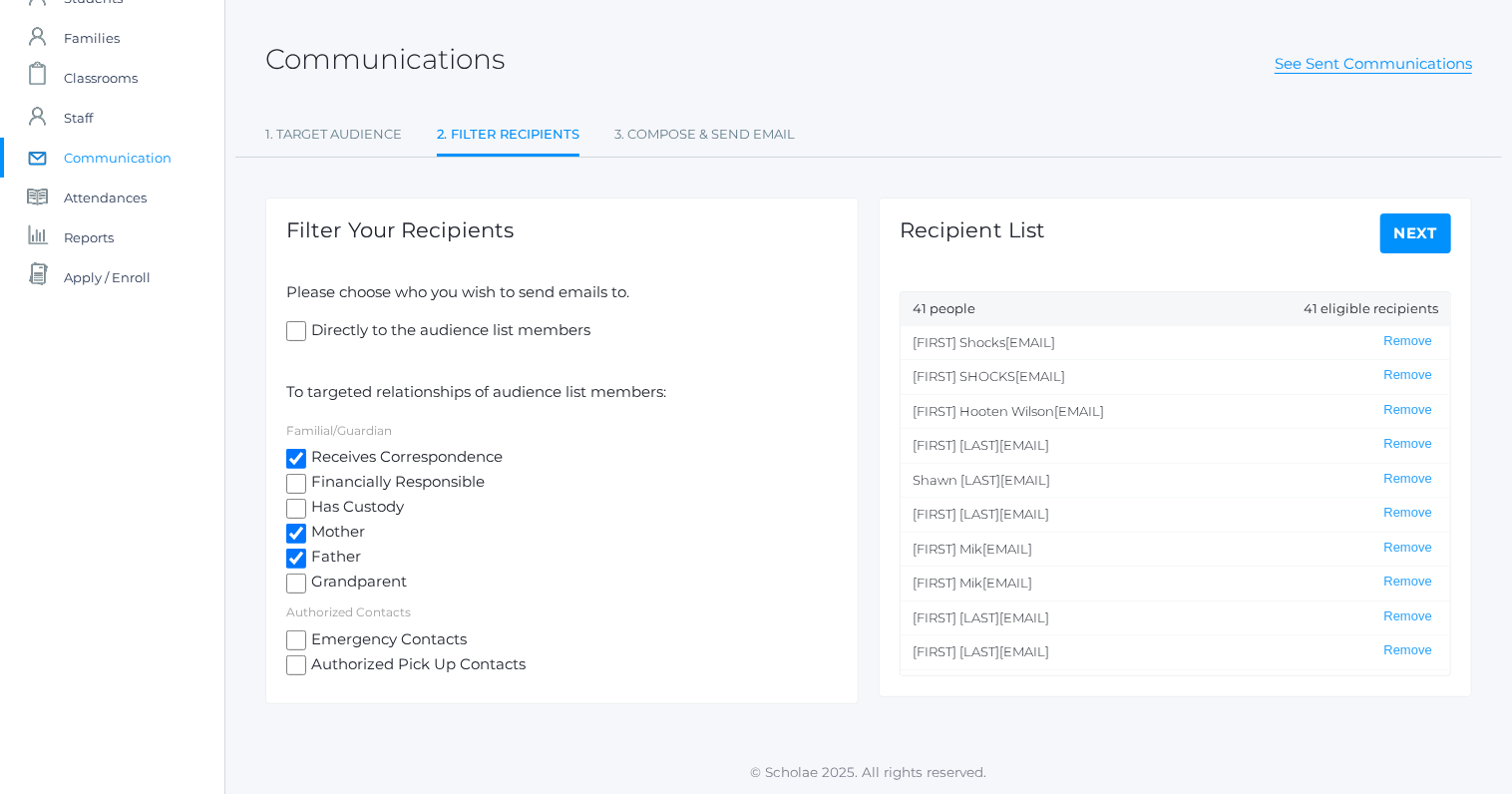 checkbox on "true" 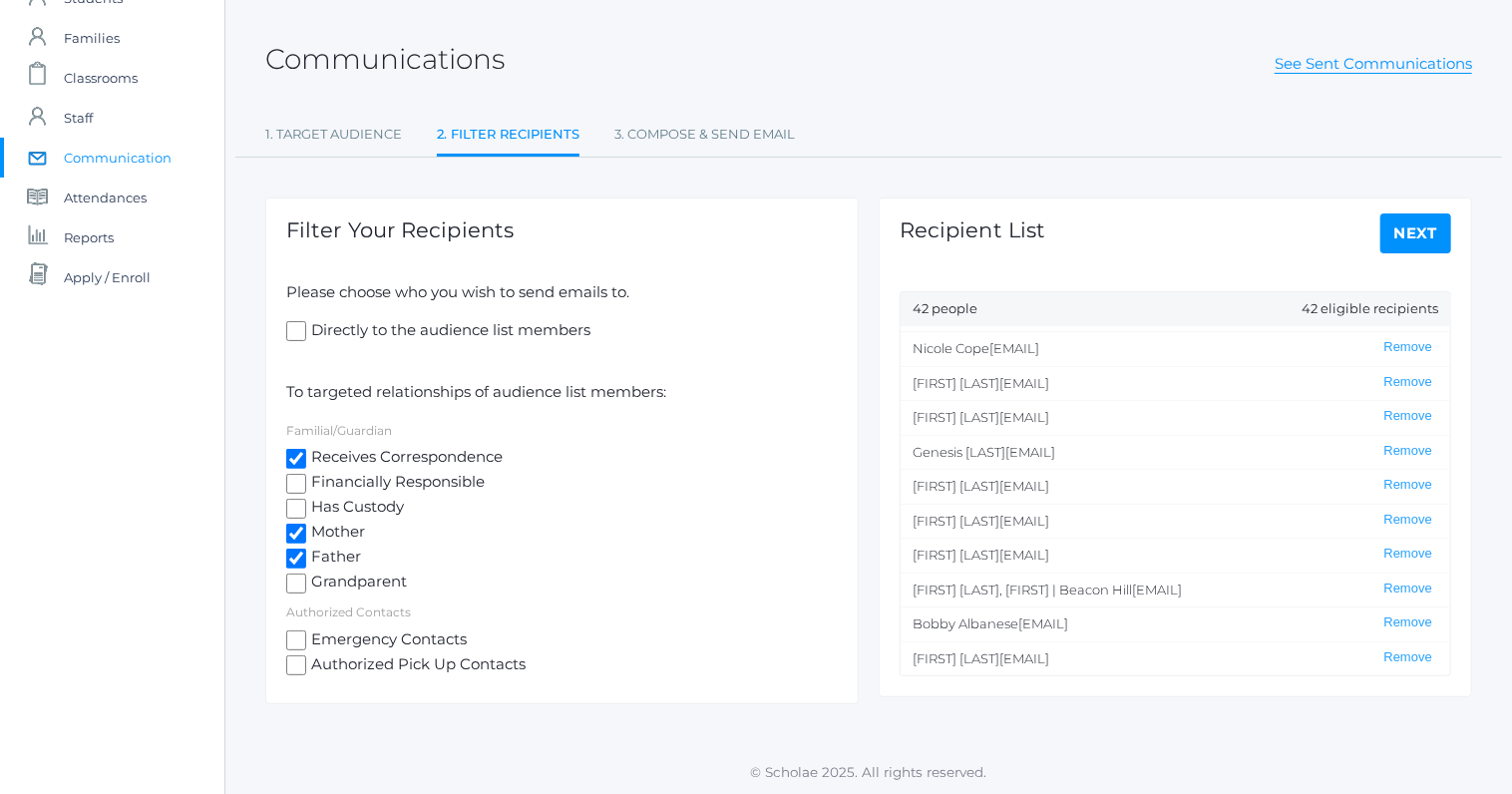 scroll, scrollTop: 1076, scrollLeft: 0, axis: vertical 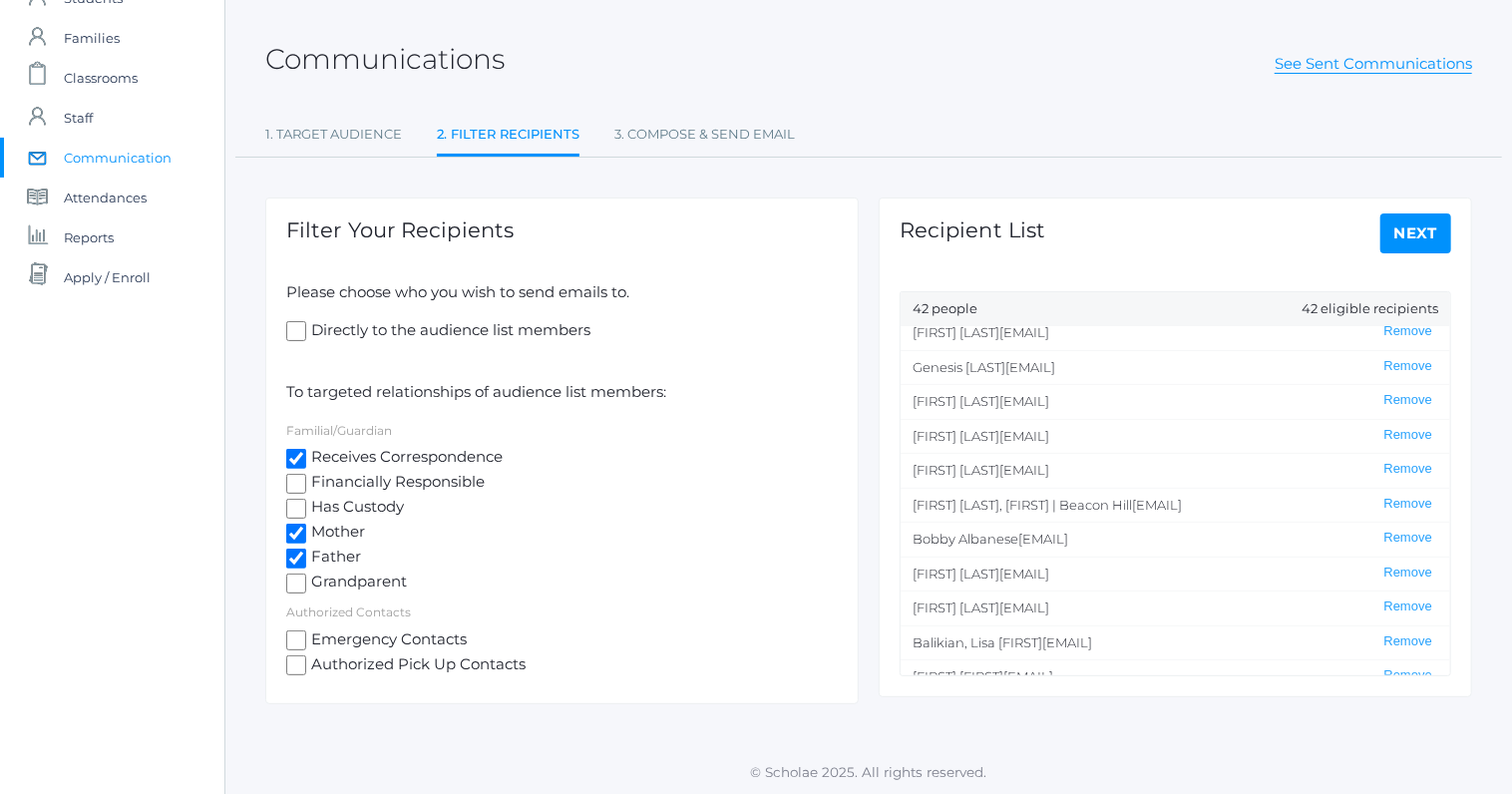 click on "Next" 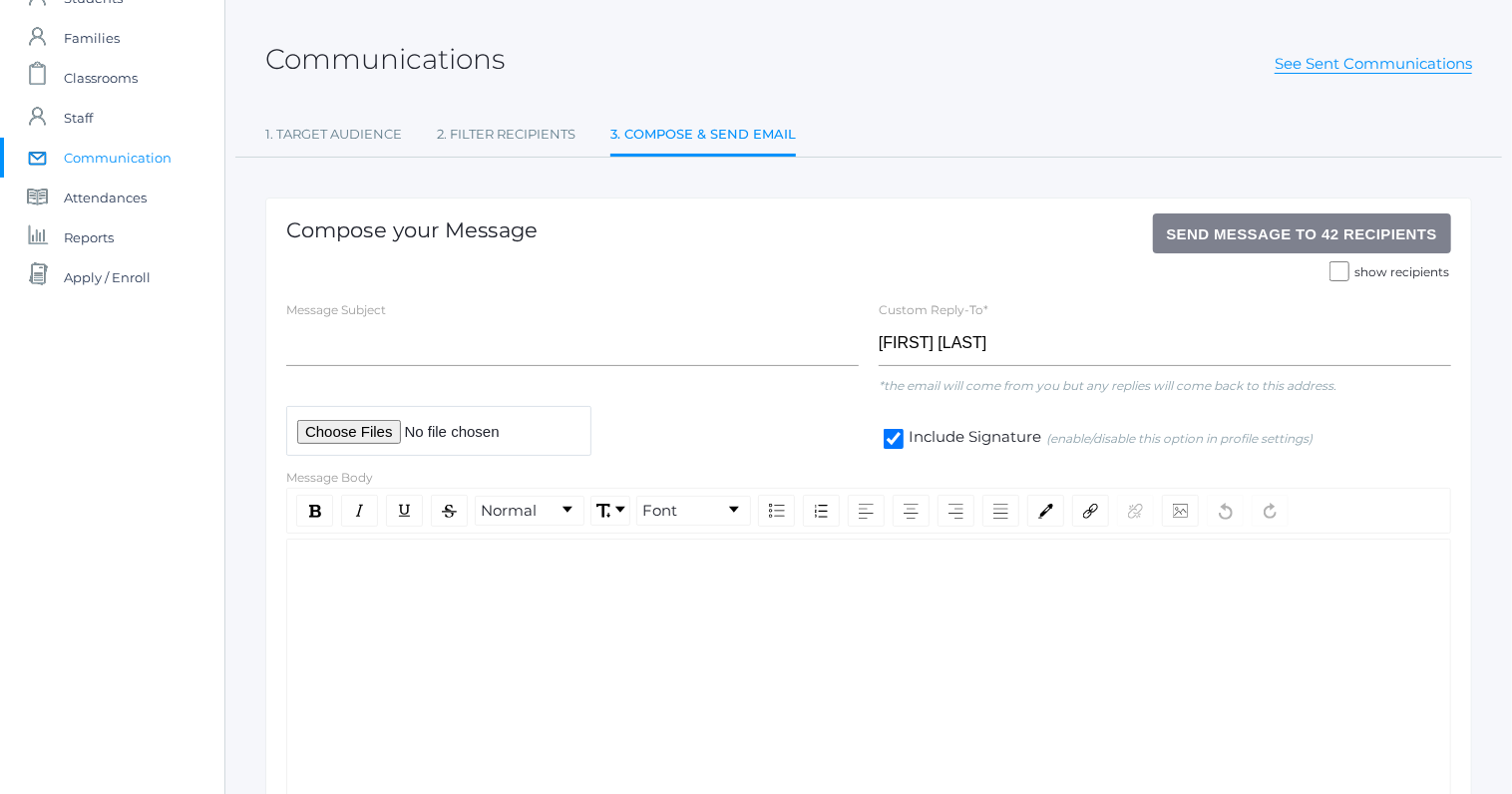 scroll, scrollTop: 0, scrollLeft: 0, axis: both 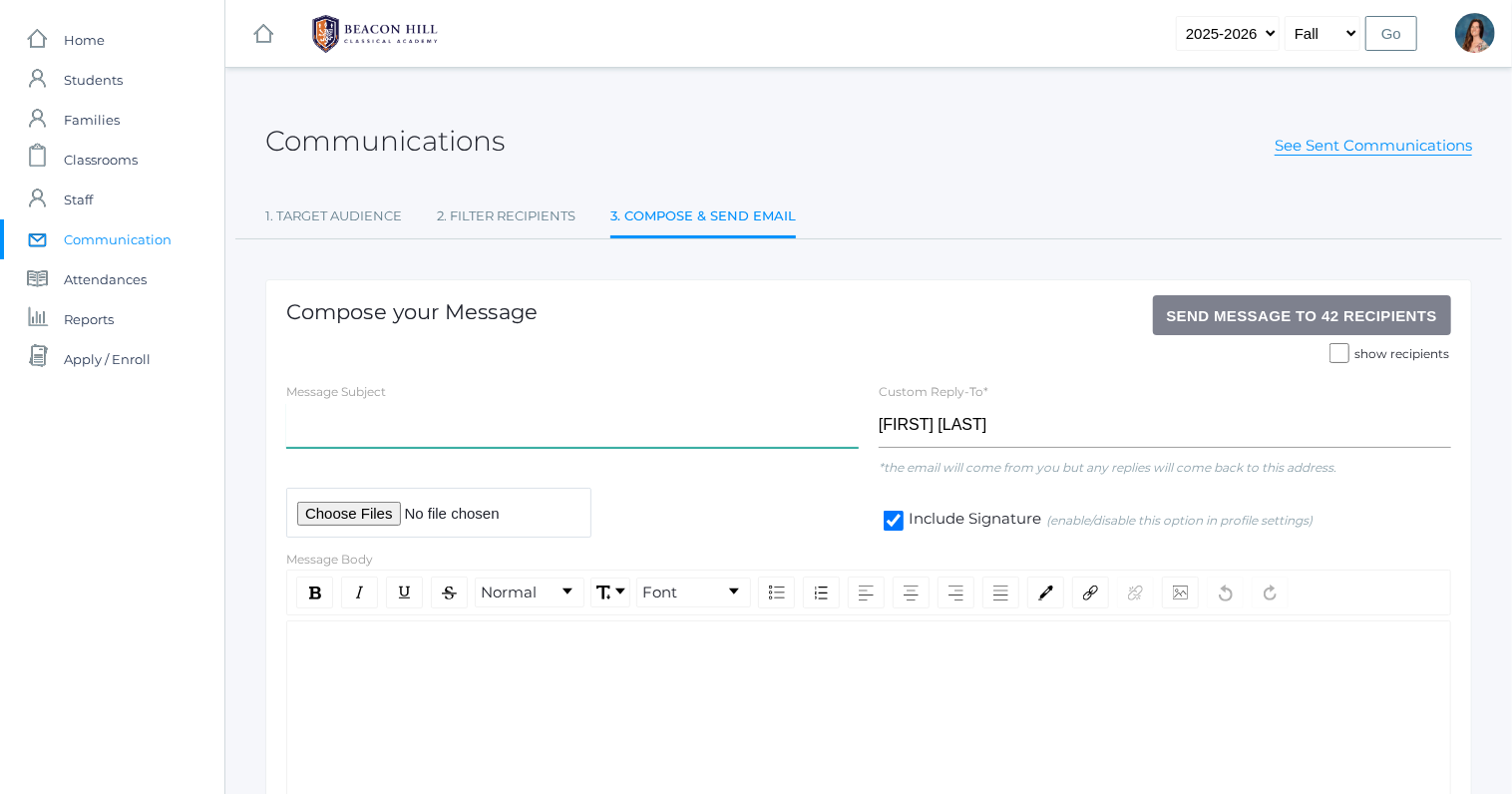 click 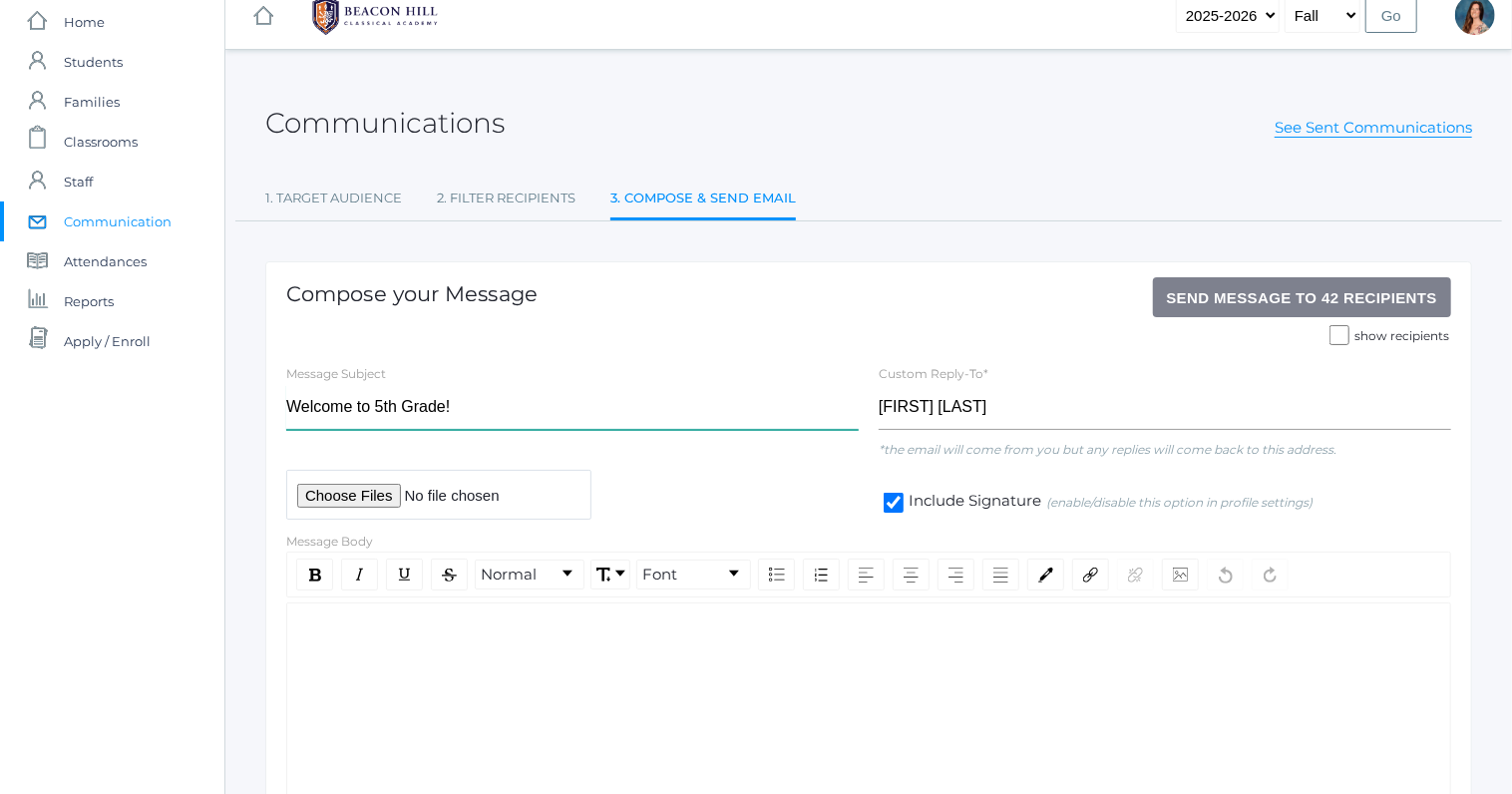 scroll, scrollTop: 0, scrollLeft: 0, axis: both 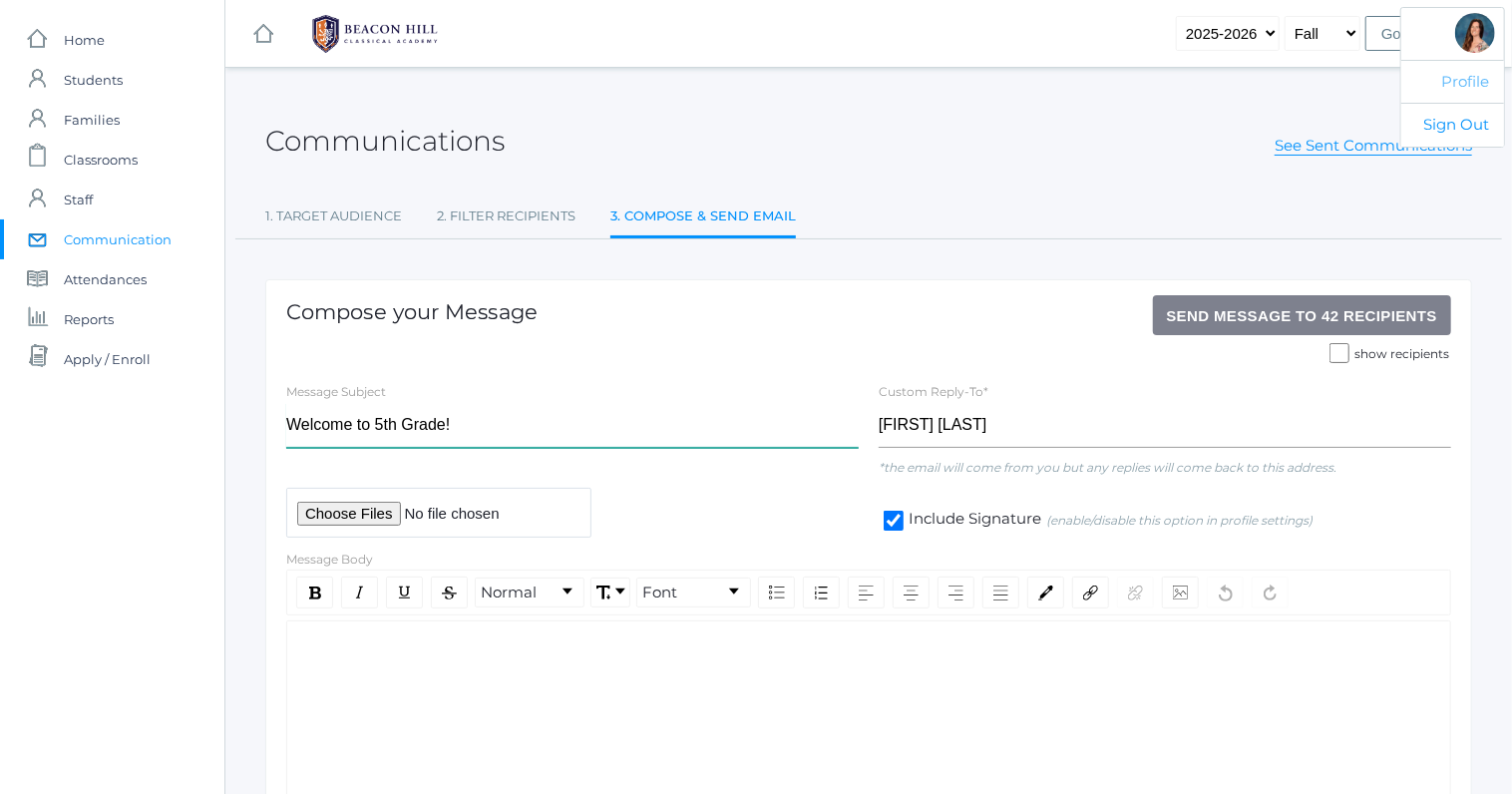 type on "Welcome to 5th Grade!" 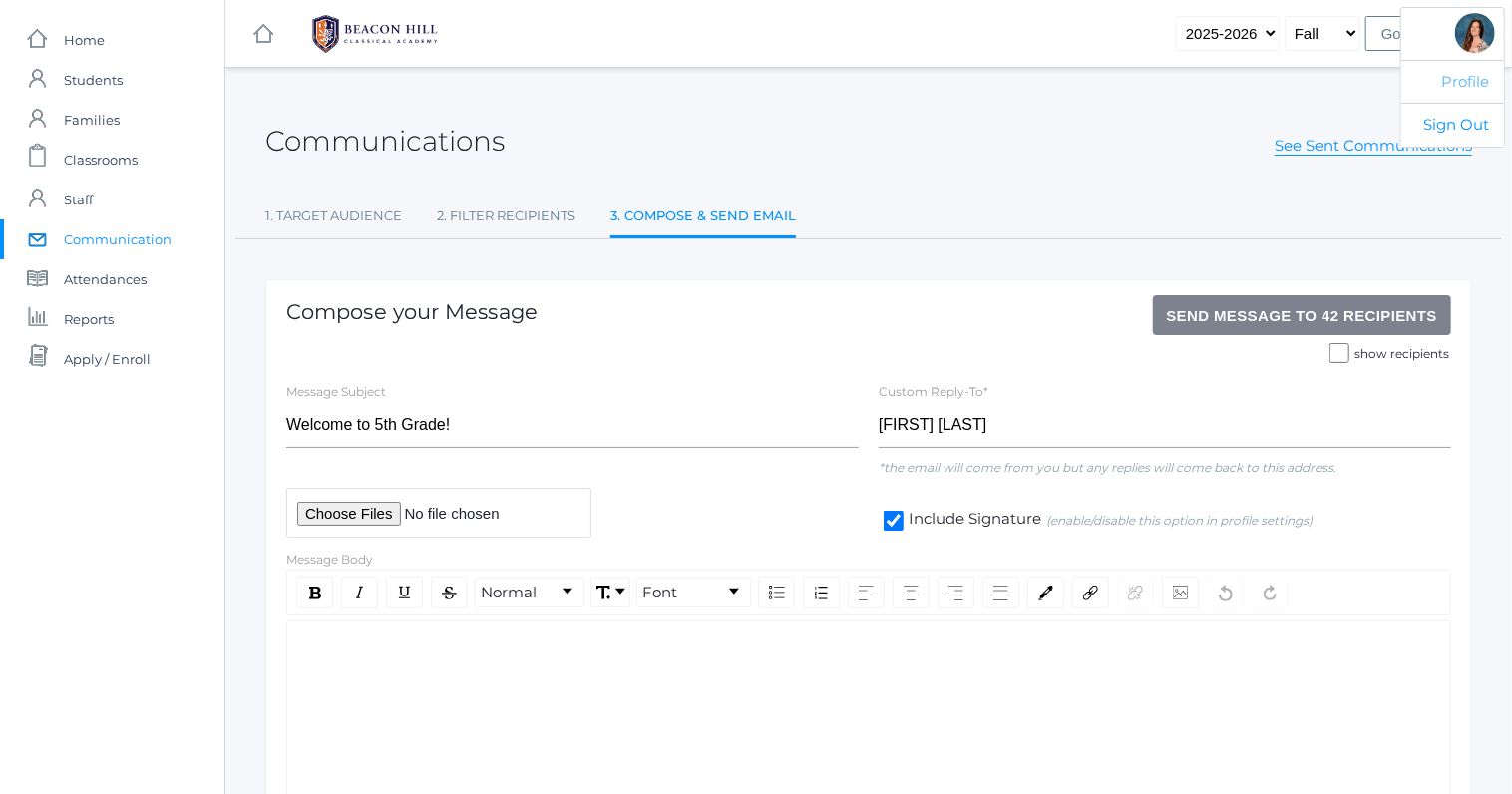 click on "Profile" at bounding box center (1452, 82) 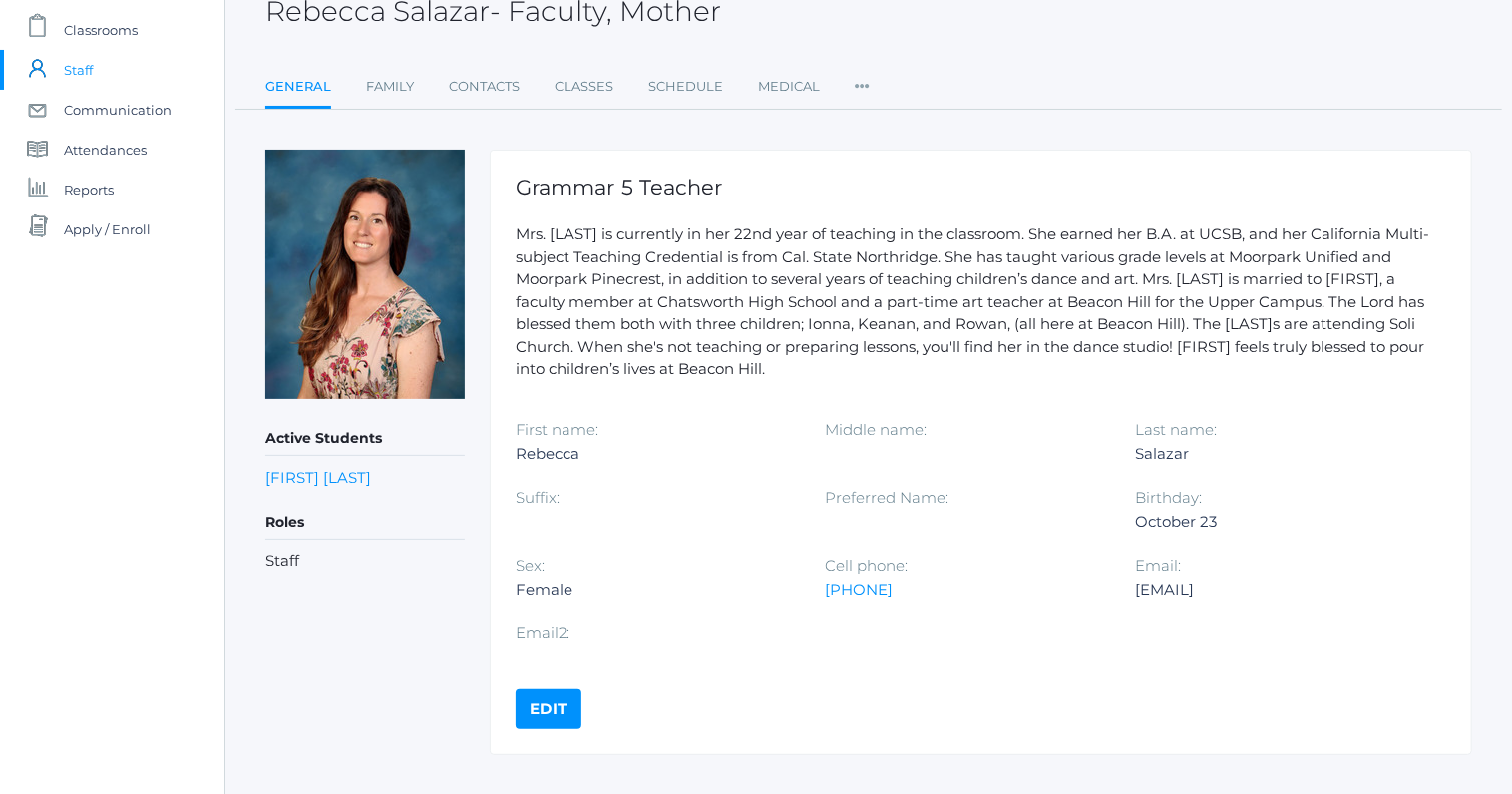 scroll, scrollTop: 0, scrollLeft: 0, axis: both 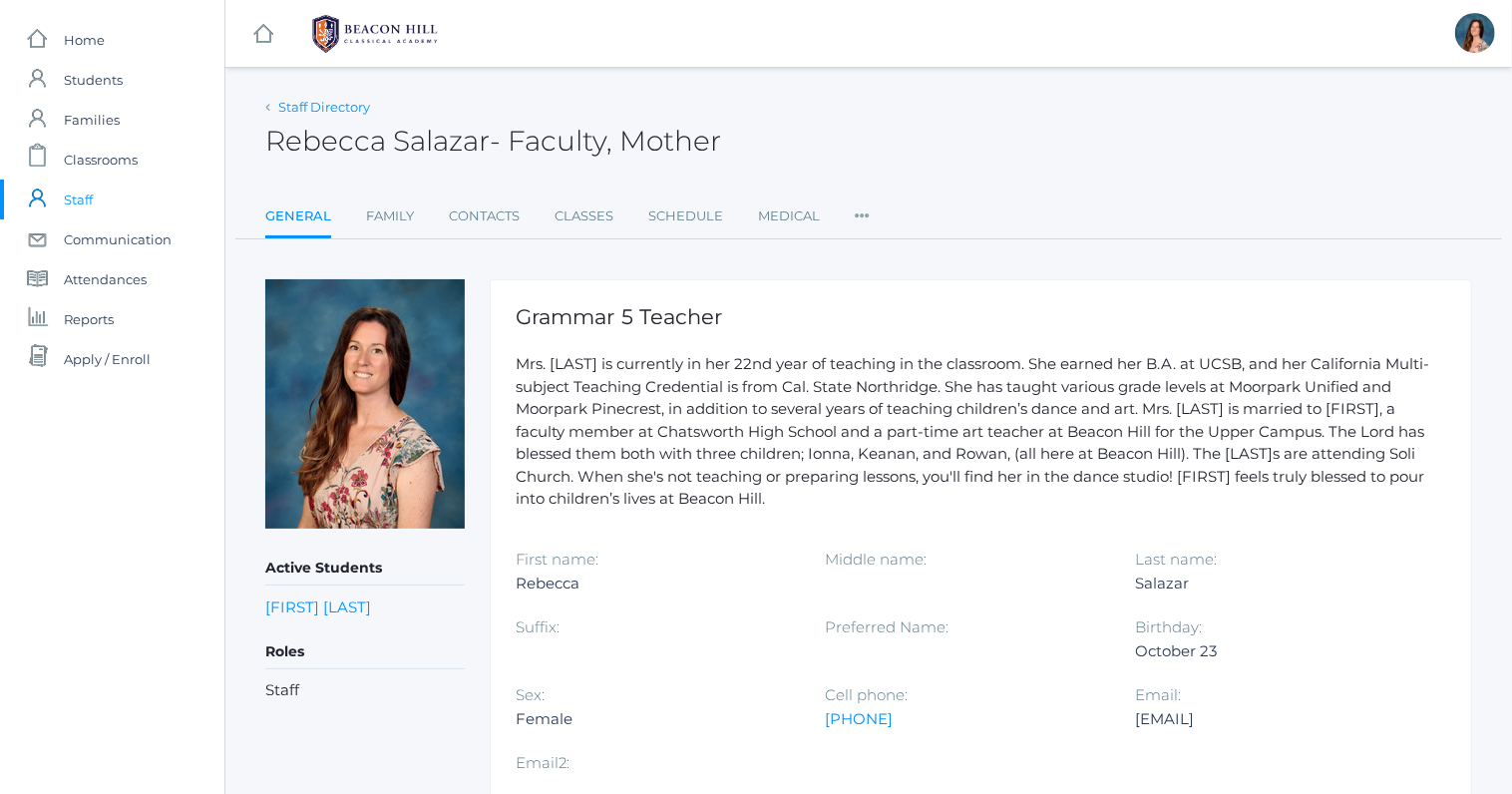 click on "Staff Directory" at bounding box center (324, 107) 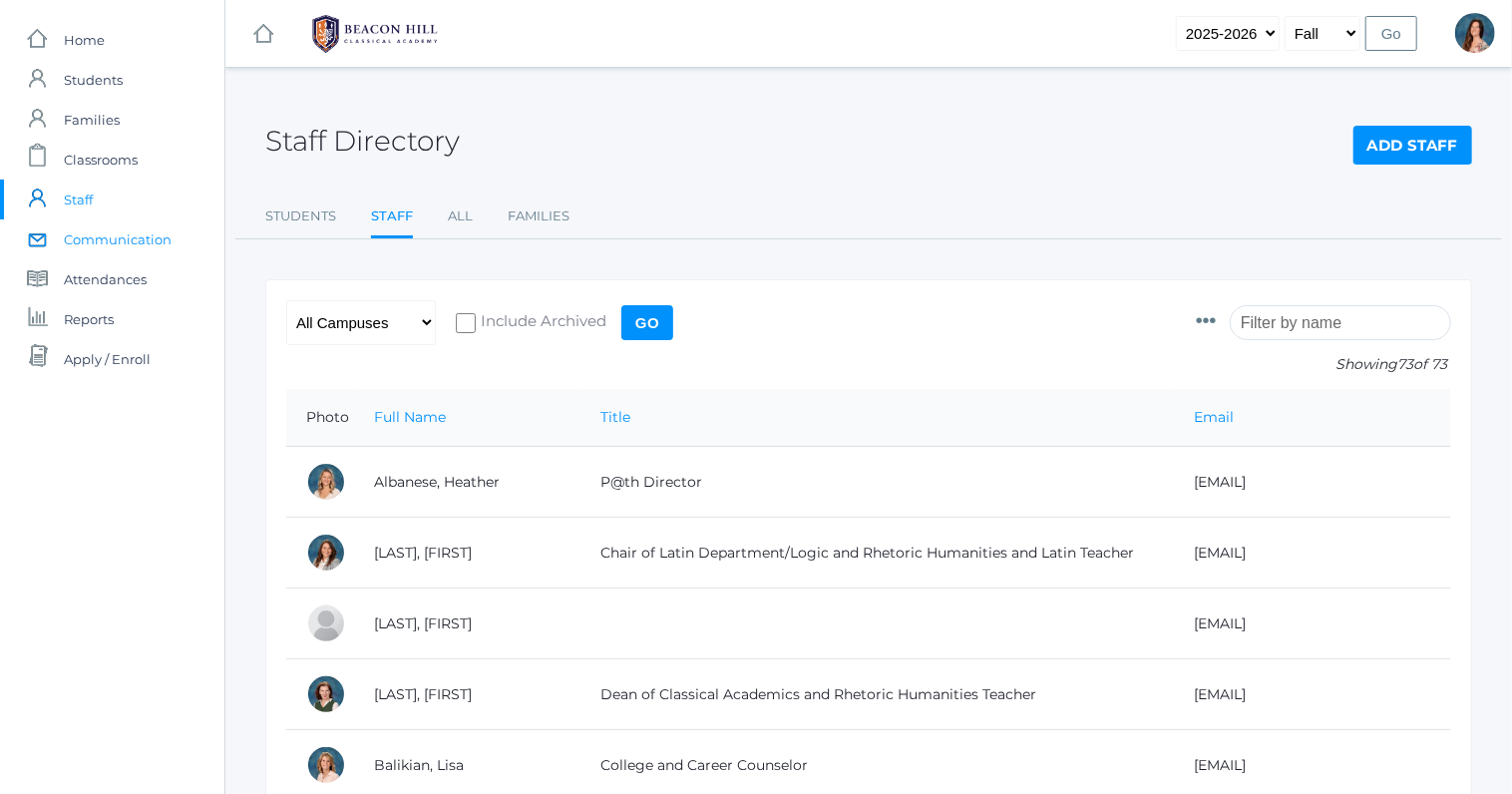 click on "Communication" at bounding box center (118, 239) 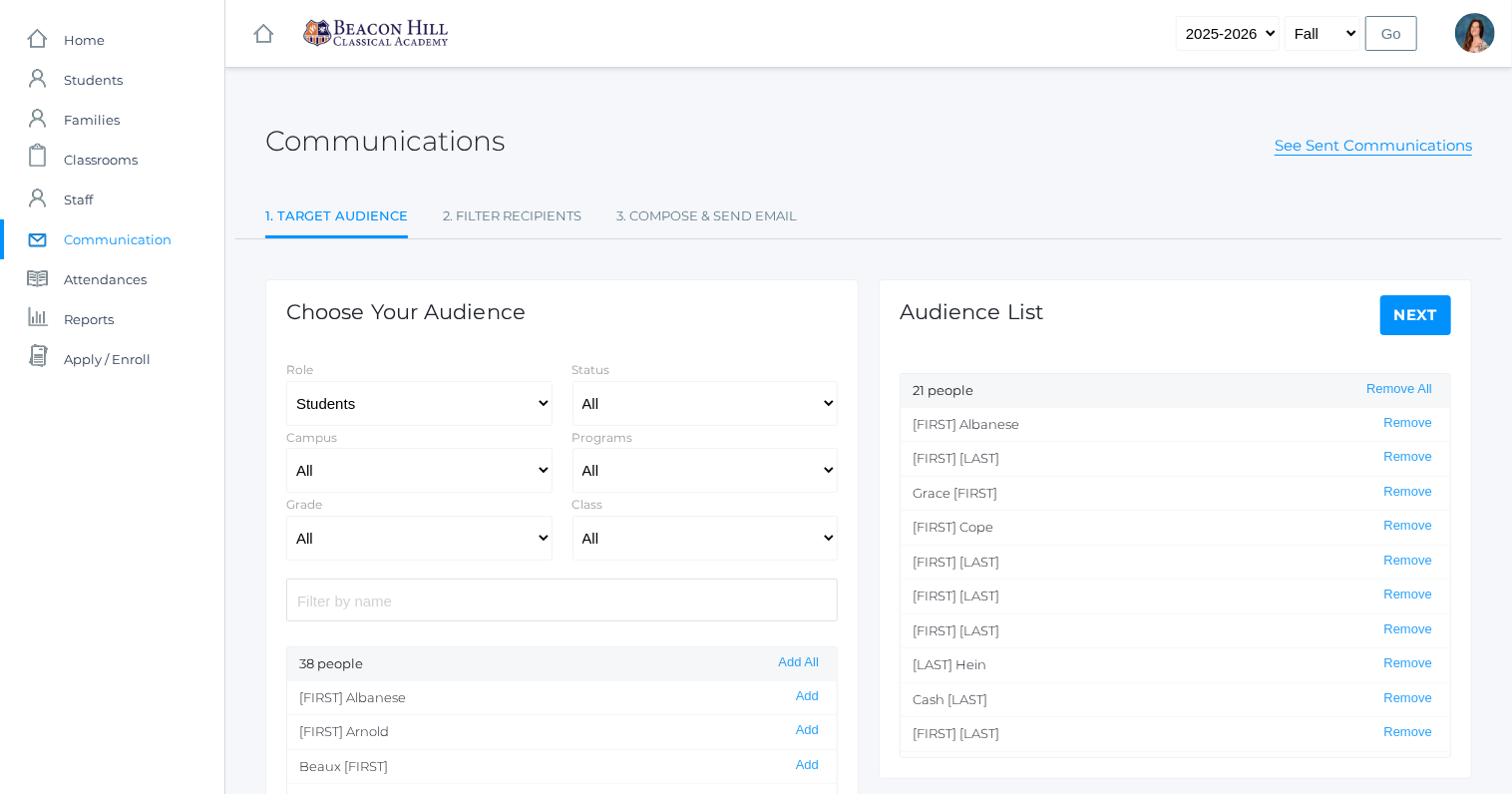 select on "Enrolled" 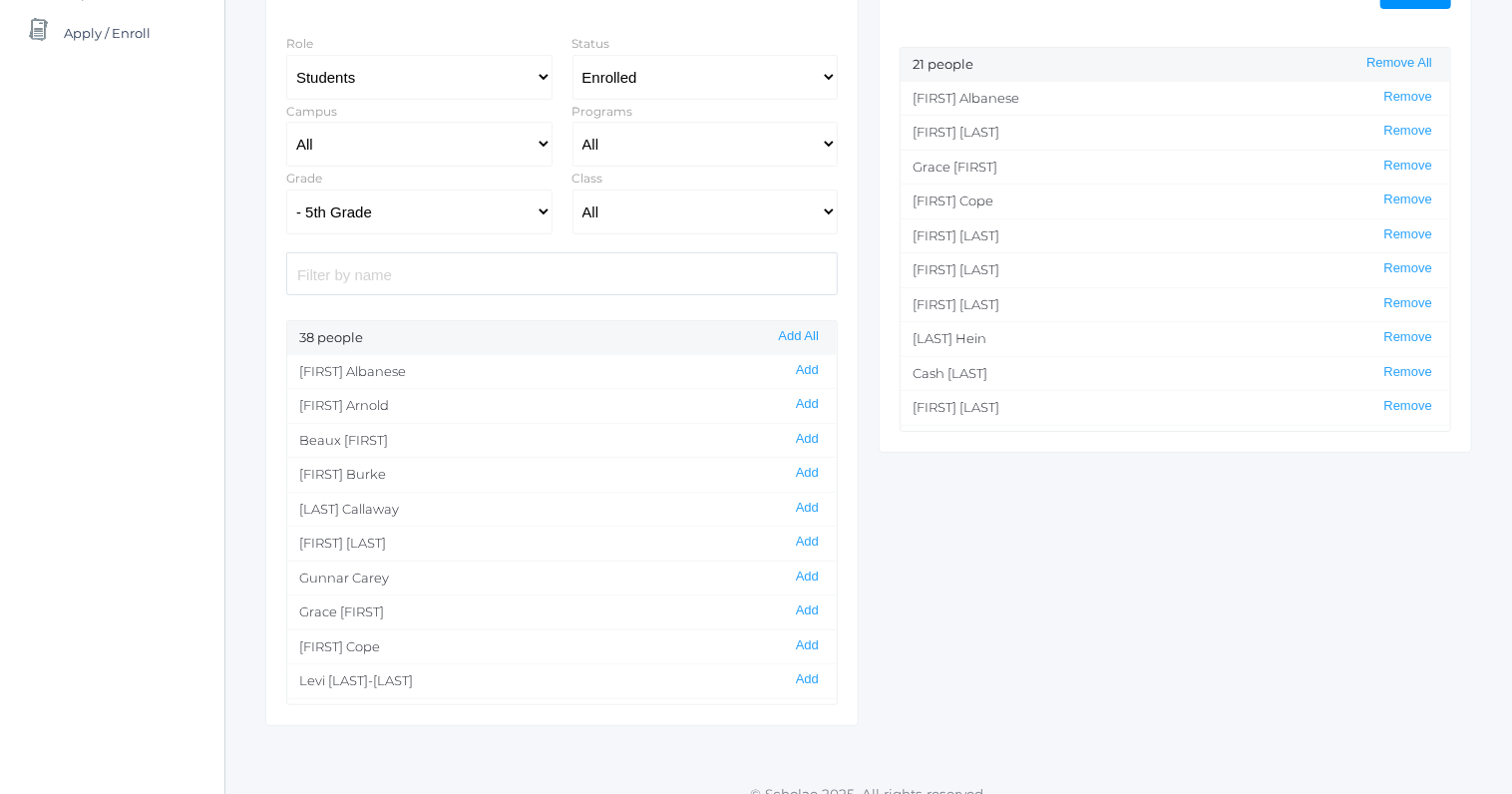 scroll, scrollTop: 347, scrollLeft: 0, axis: vertical 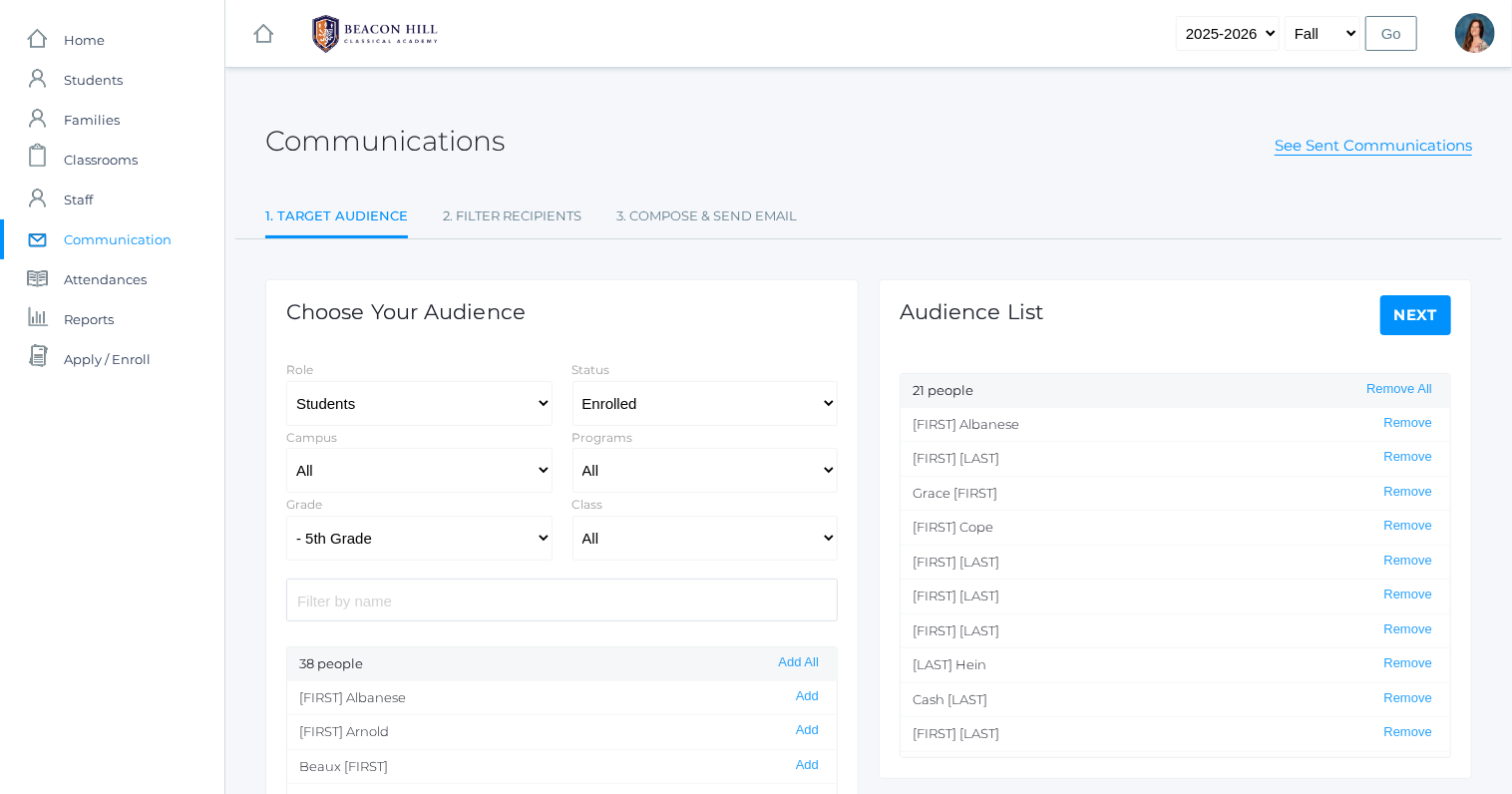 click on "Next" 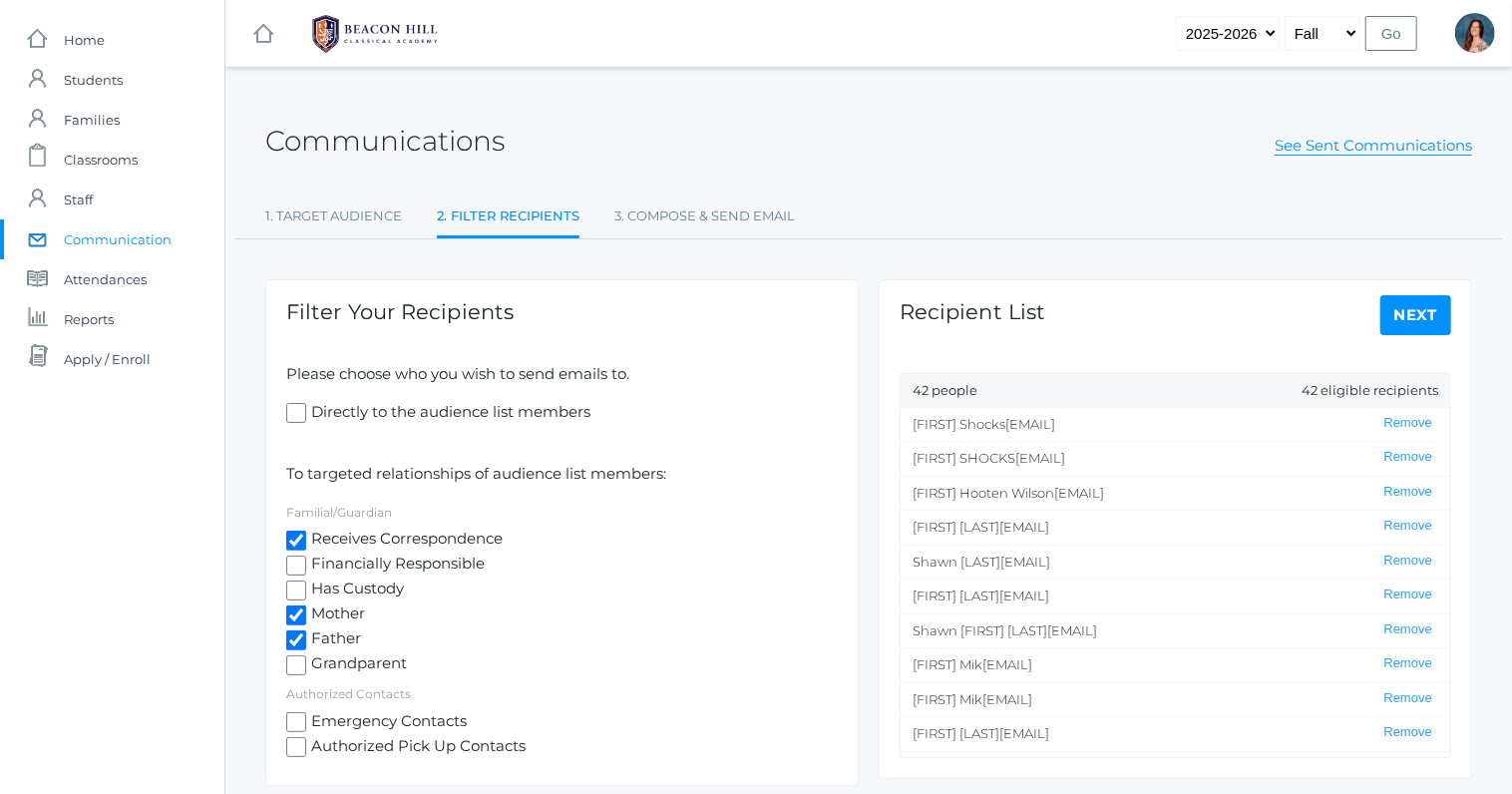 click on "Next" 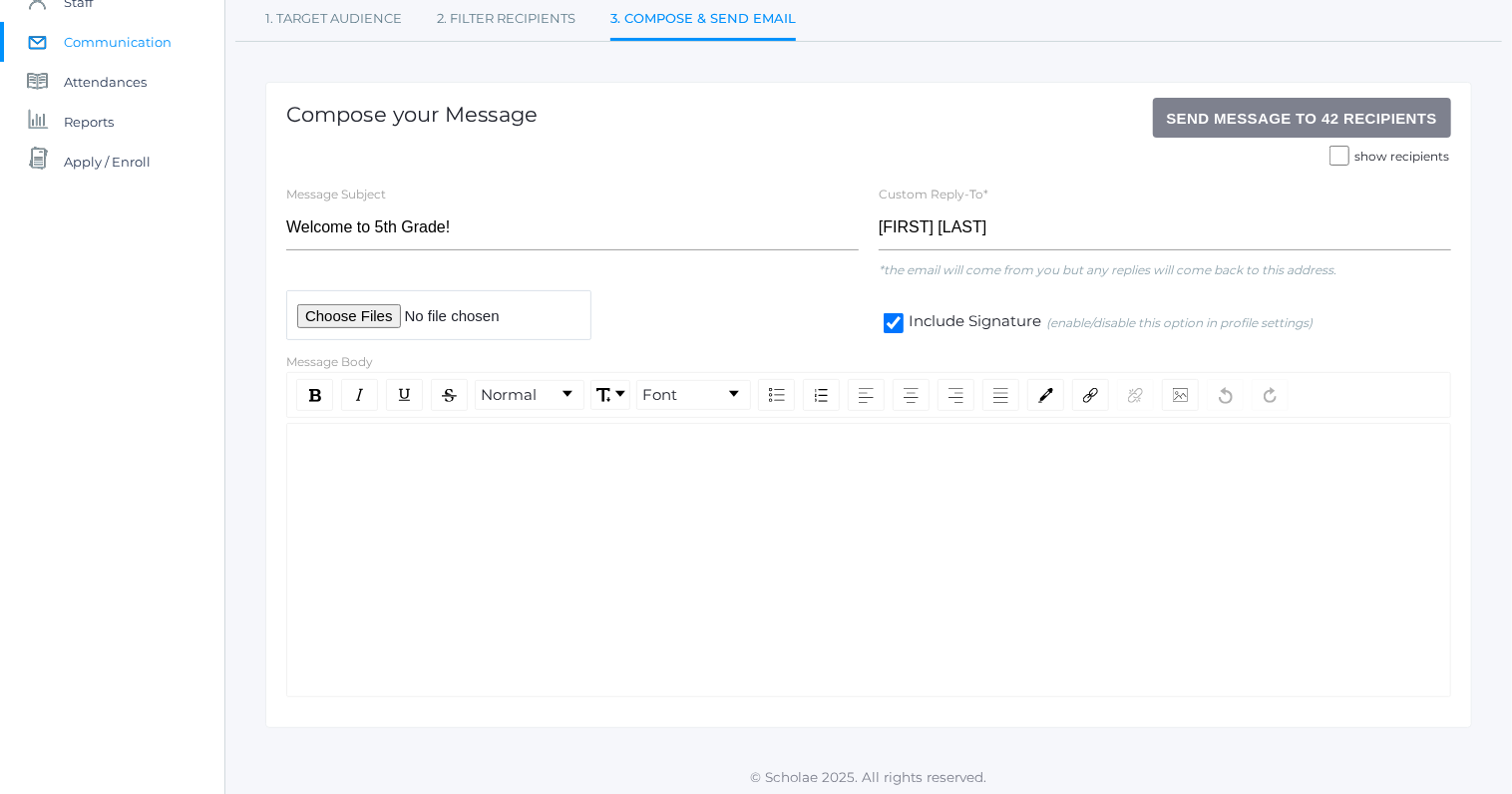 scroll, scrollTop: 199, scrollLeft: 0, axis: vertical 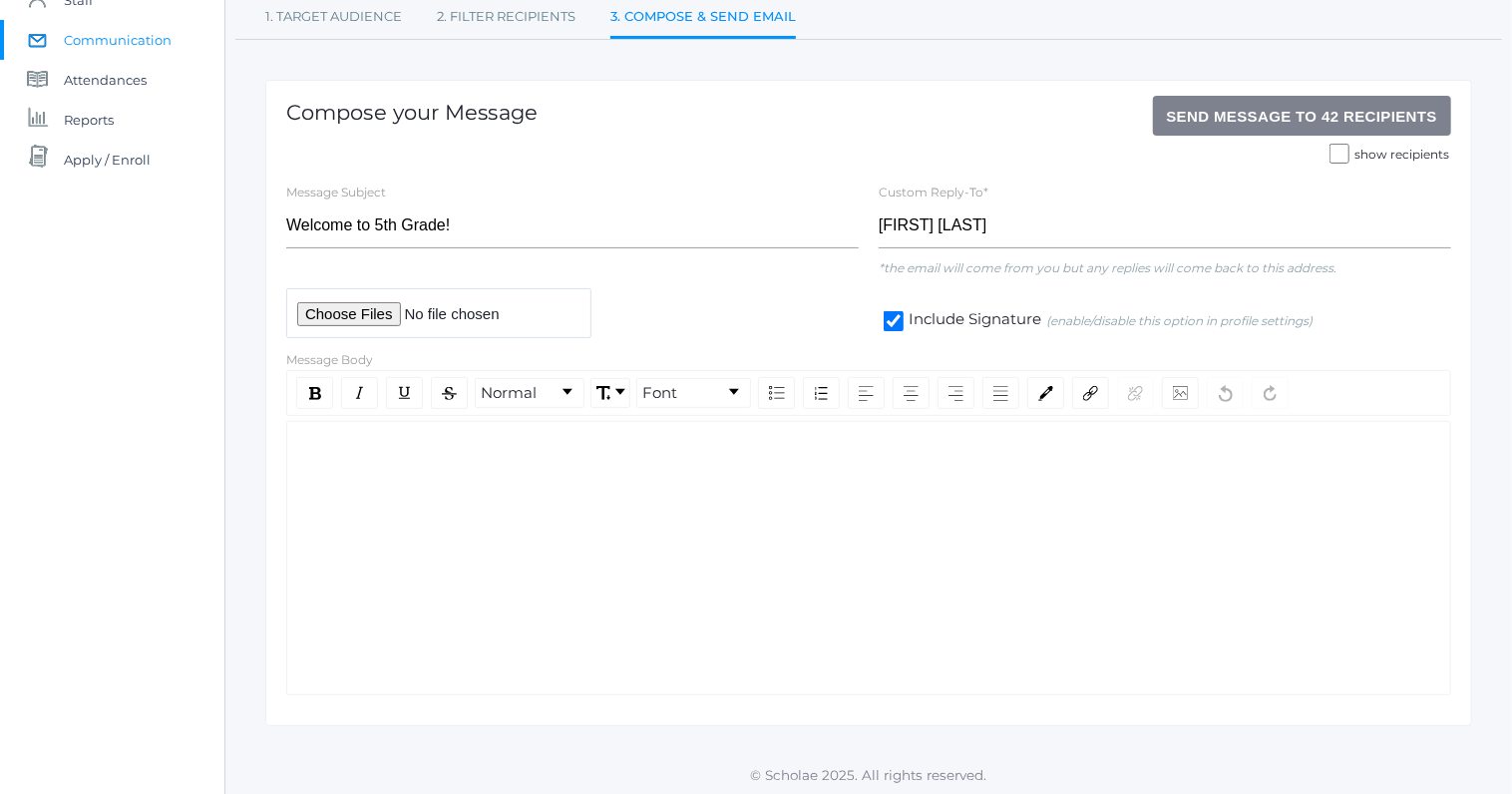 click 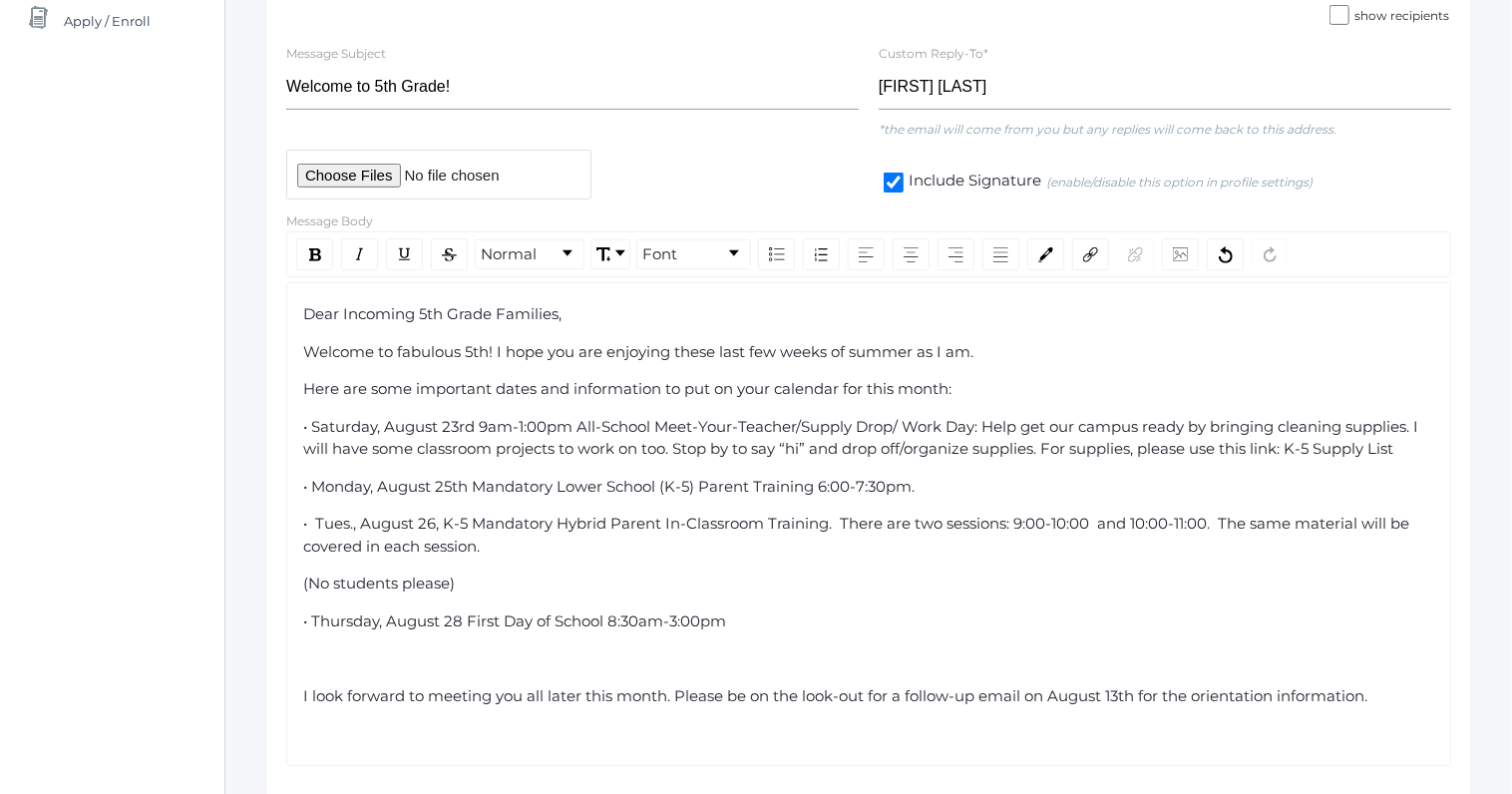 scroll, scrollTop: 408, scrollLeft: 0, axis: vertical 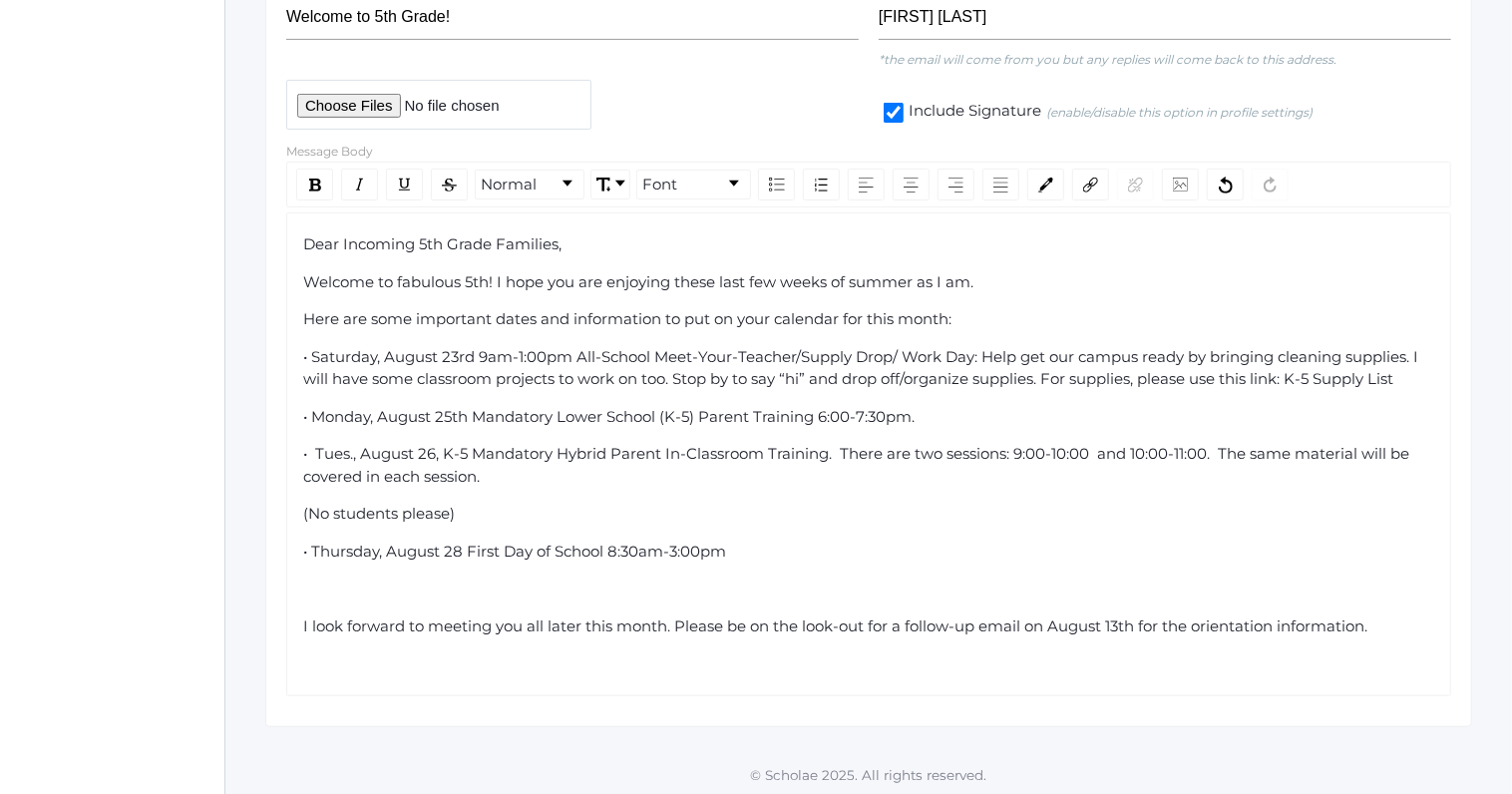 click on "Here are some important dates and information to put on your calendar for this month:" 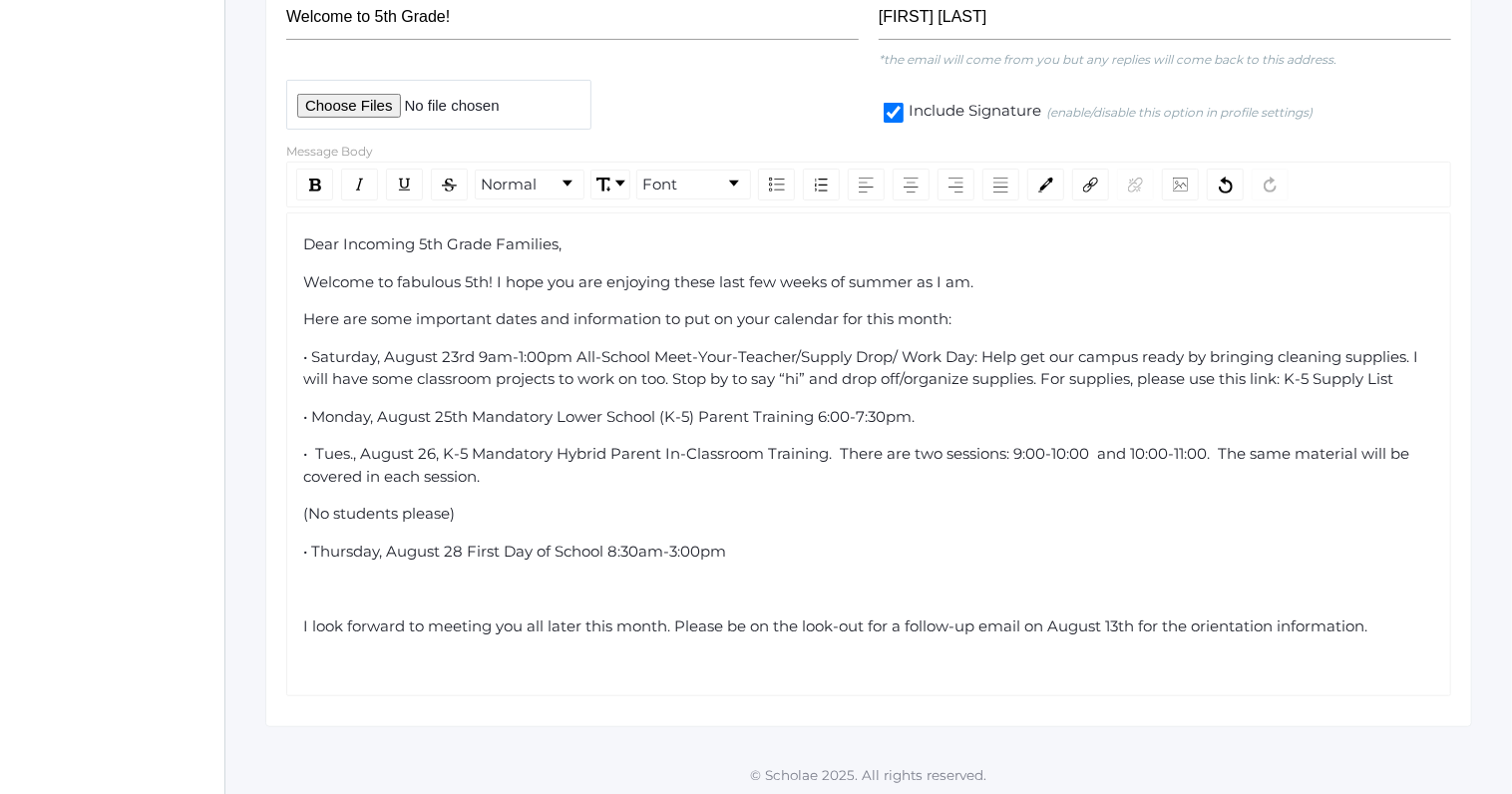 scroll, scrollTop: 391, scrollLeft: 0, axis: vertical 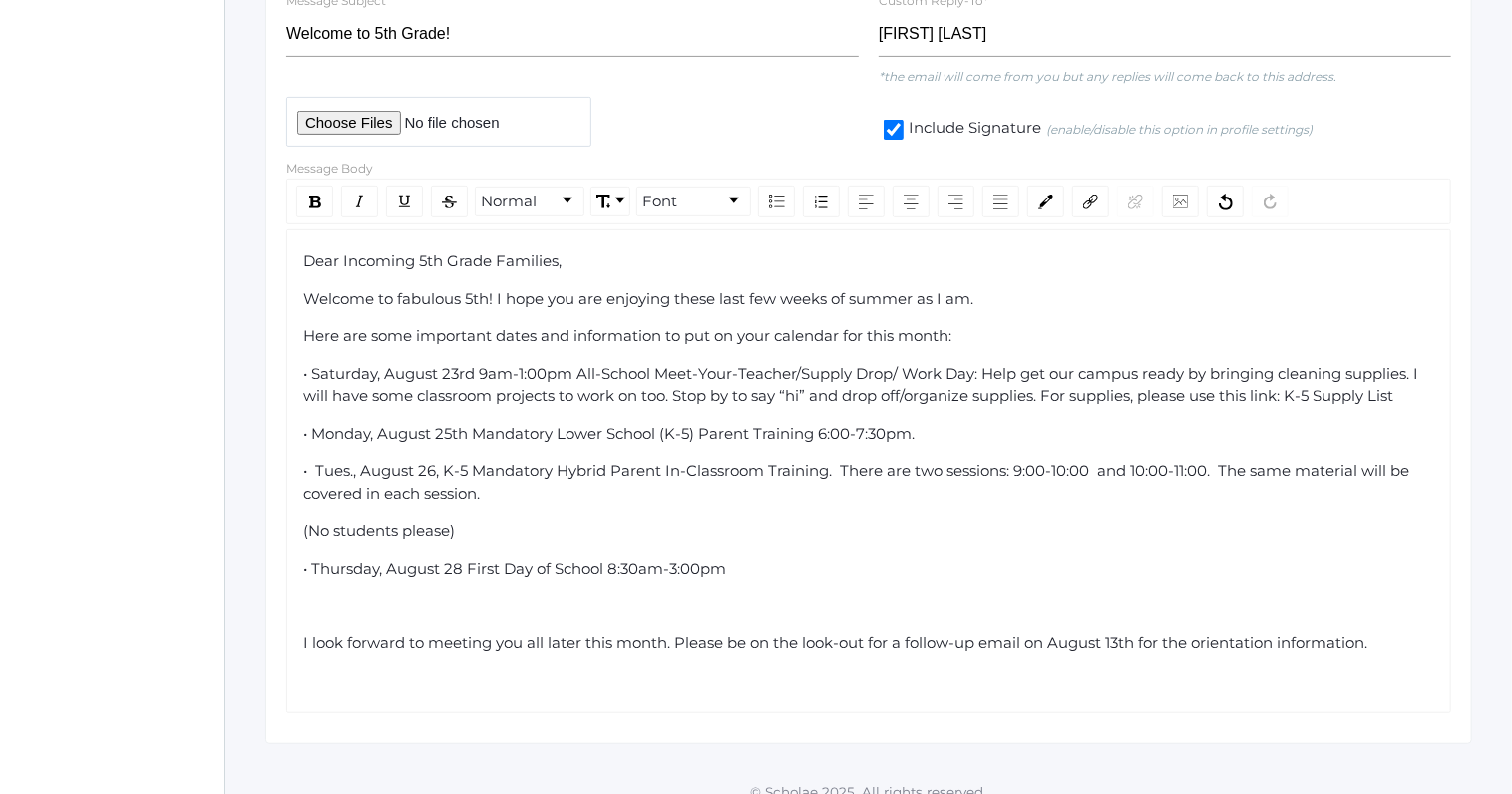 click on "(No students please)" 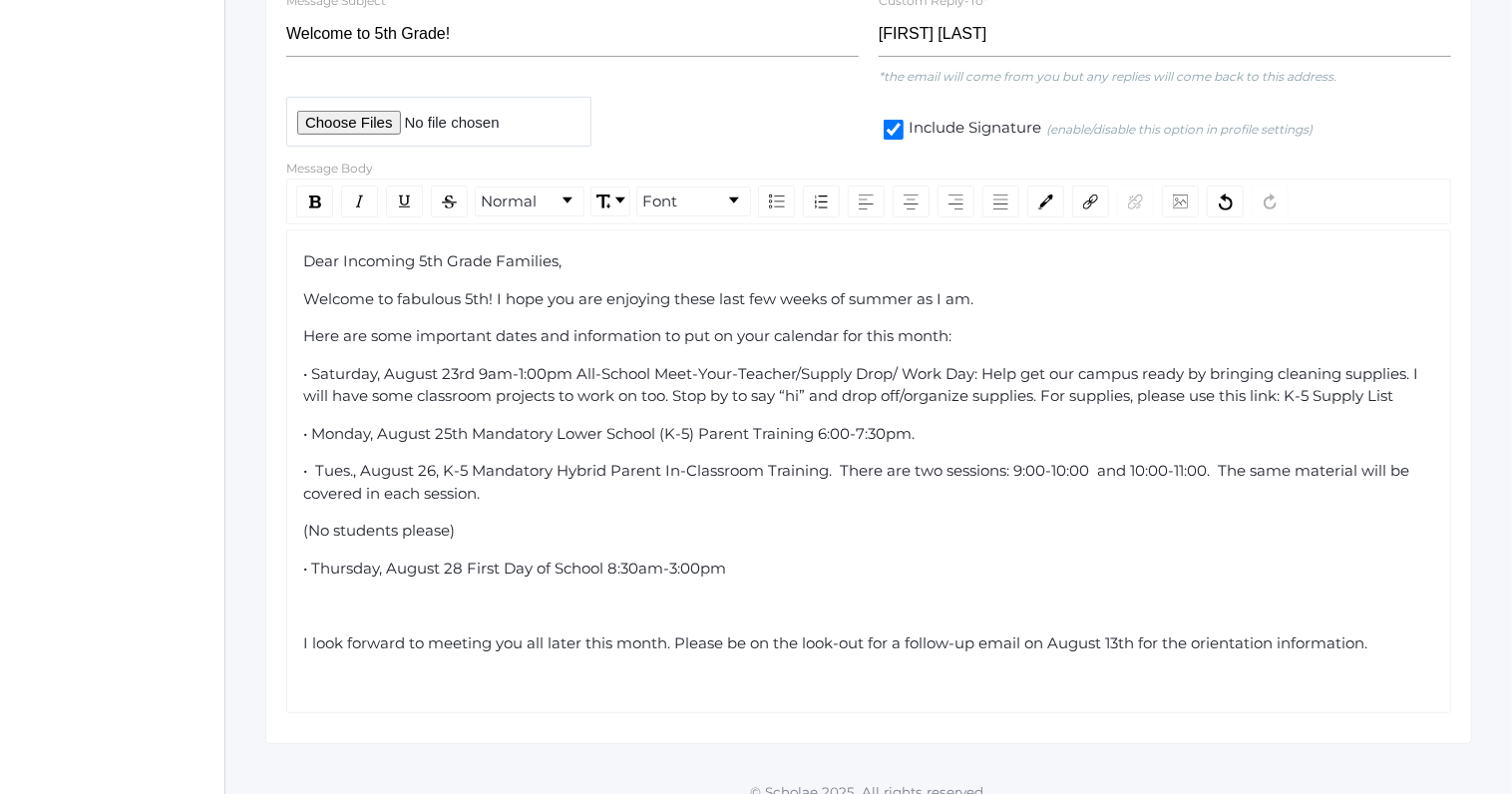 scroll, scrollTop: 370, scrollLeft: 0, axis: vertical 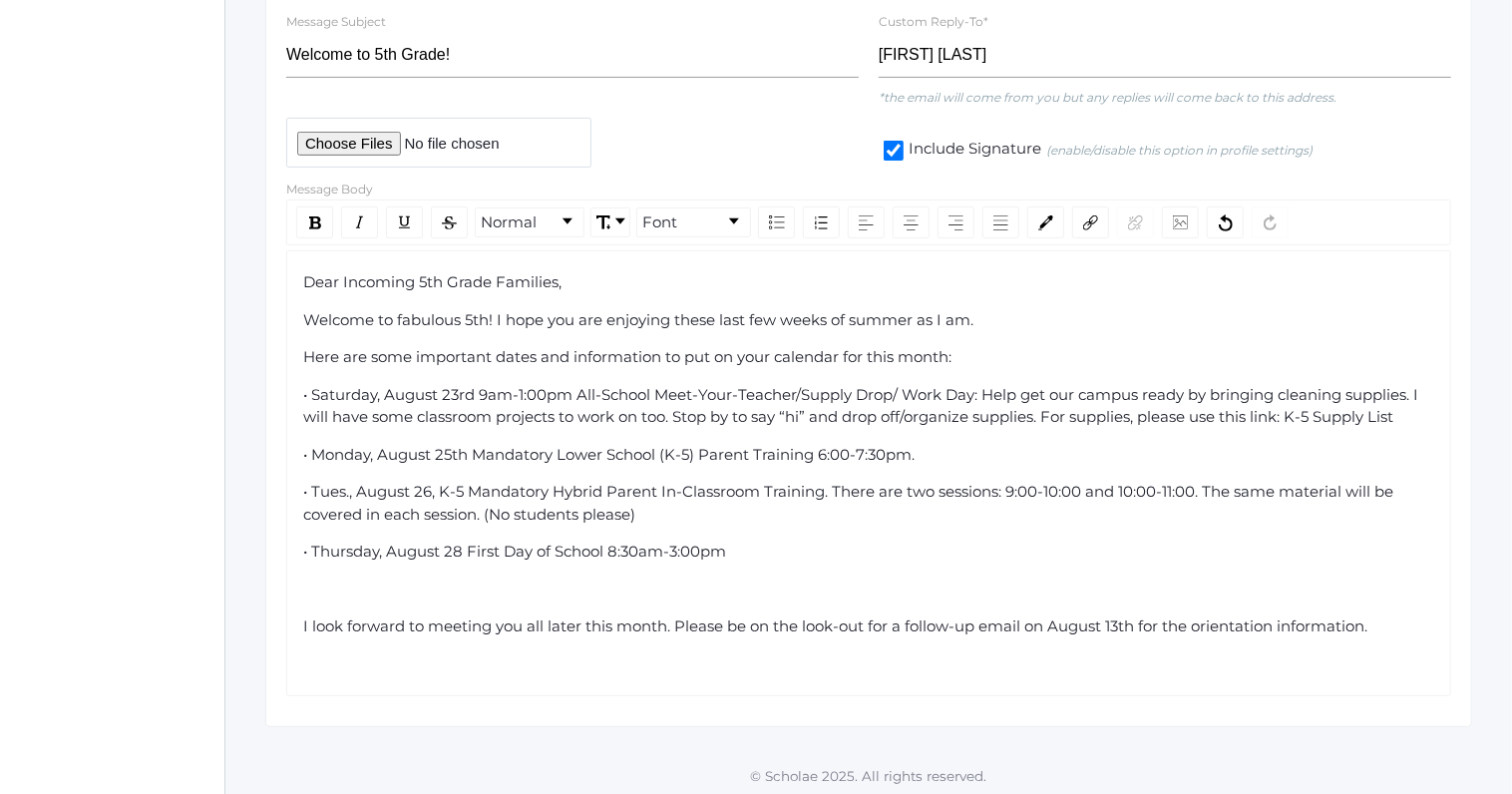 drag, startPoint x: 634, startPoint y: 518, endPoint x: 490, endPoint y: 512, distance: 144.12495 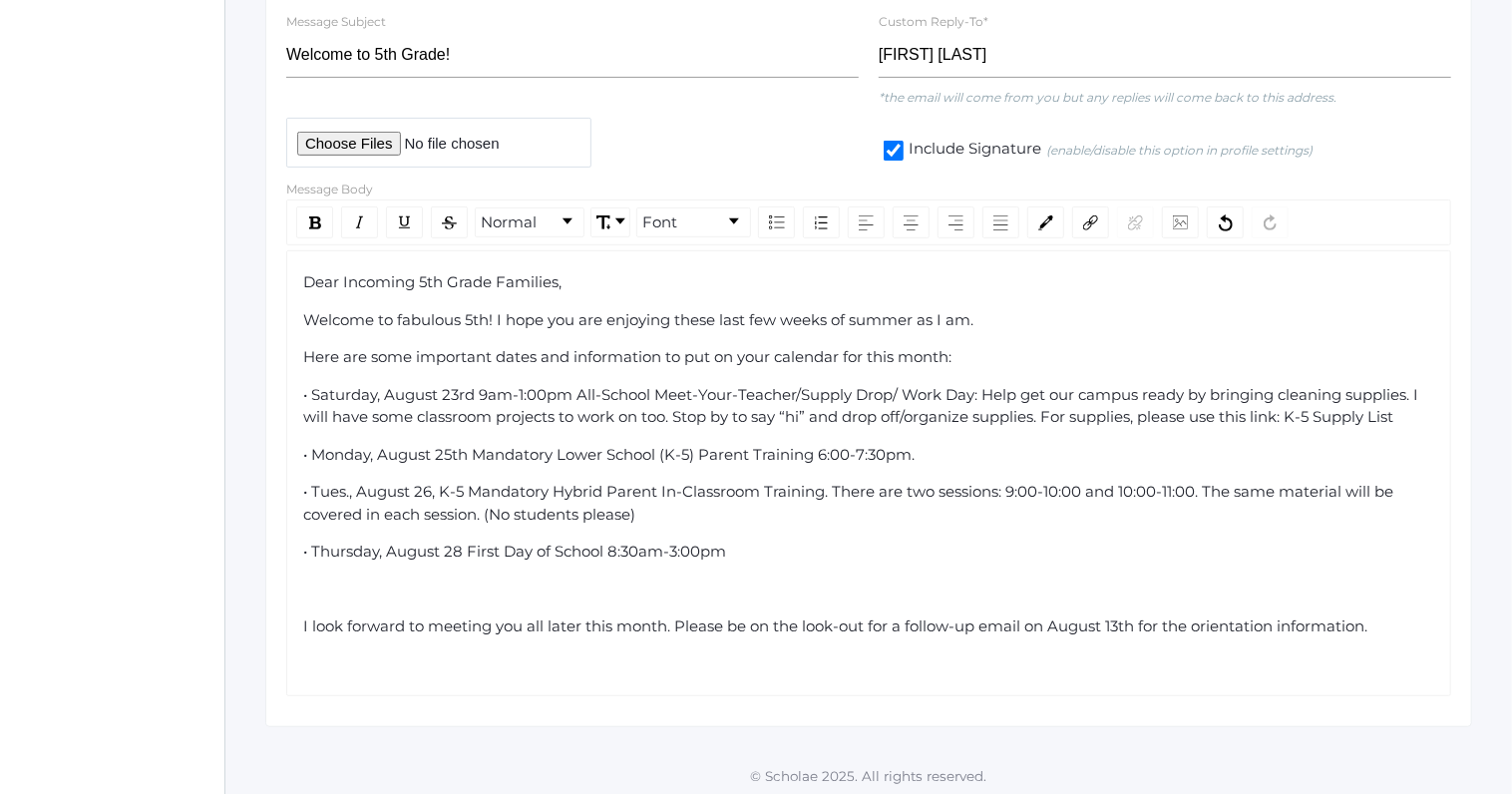 click on "• Tues., August 26, K-5 Mandatory Hybrid Parent In-Classroom Training. There are two sessions: 9:00-10:00 and 10:00-11:00. The same material will be covered in each session. (No students please)" 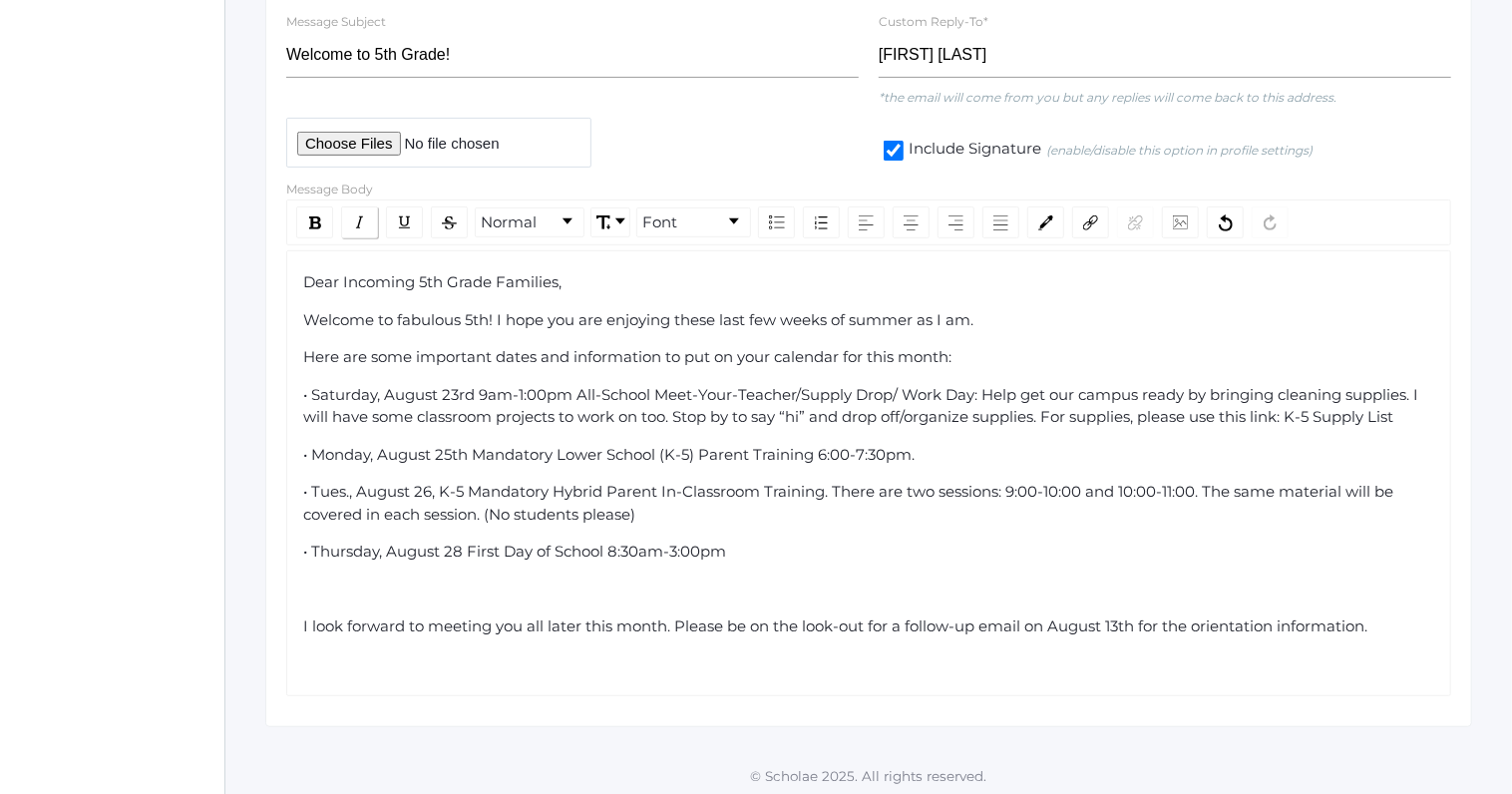 click 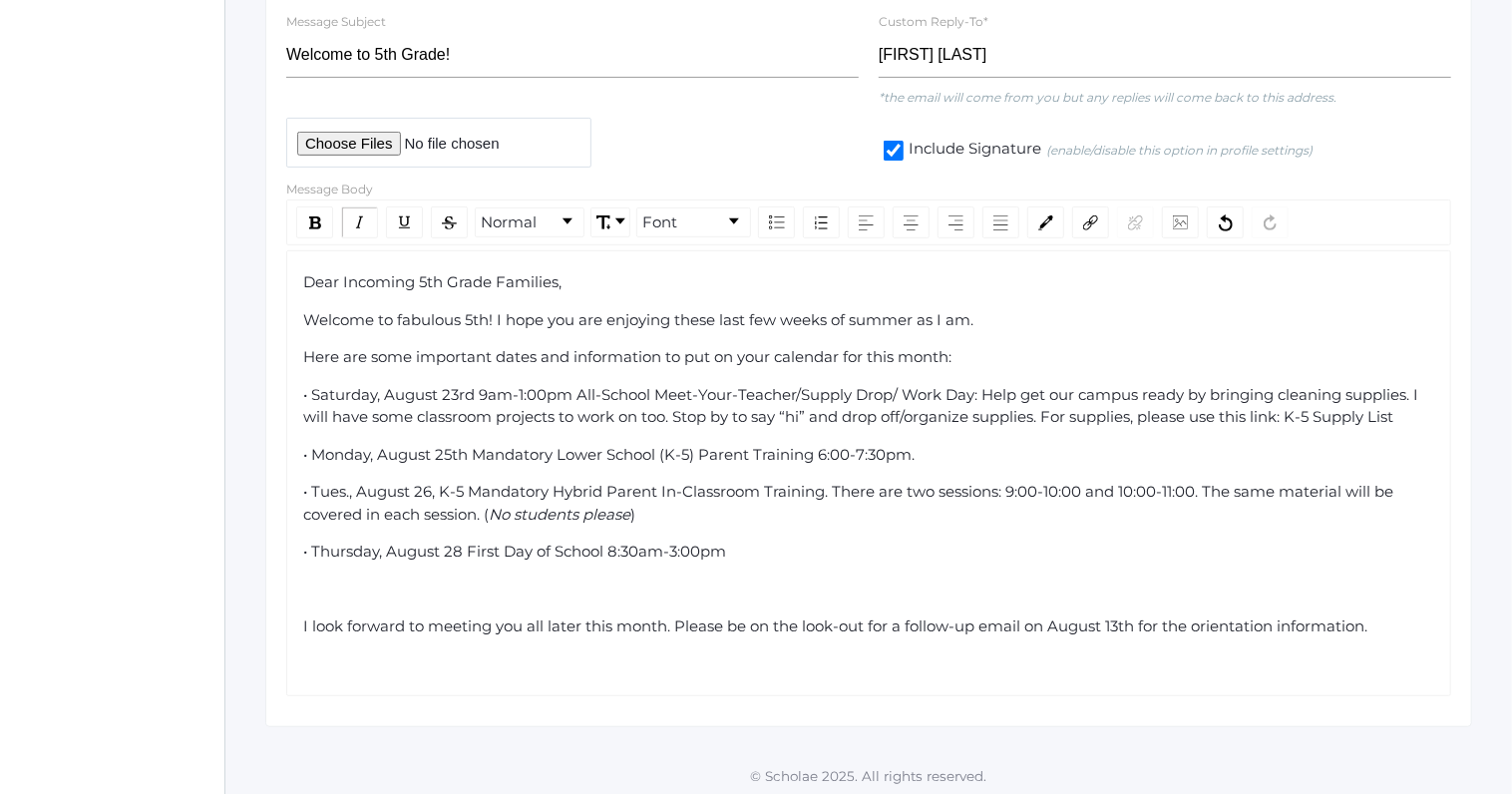 click on "• Tues., August 26, K-5 Mandatory Hybrid Parent In-Classroom Training. There are two sessions: 9:00-10:00 and 10:00-11:00. The same material will be covered in each session. ( No students please )" 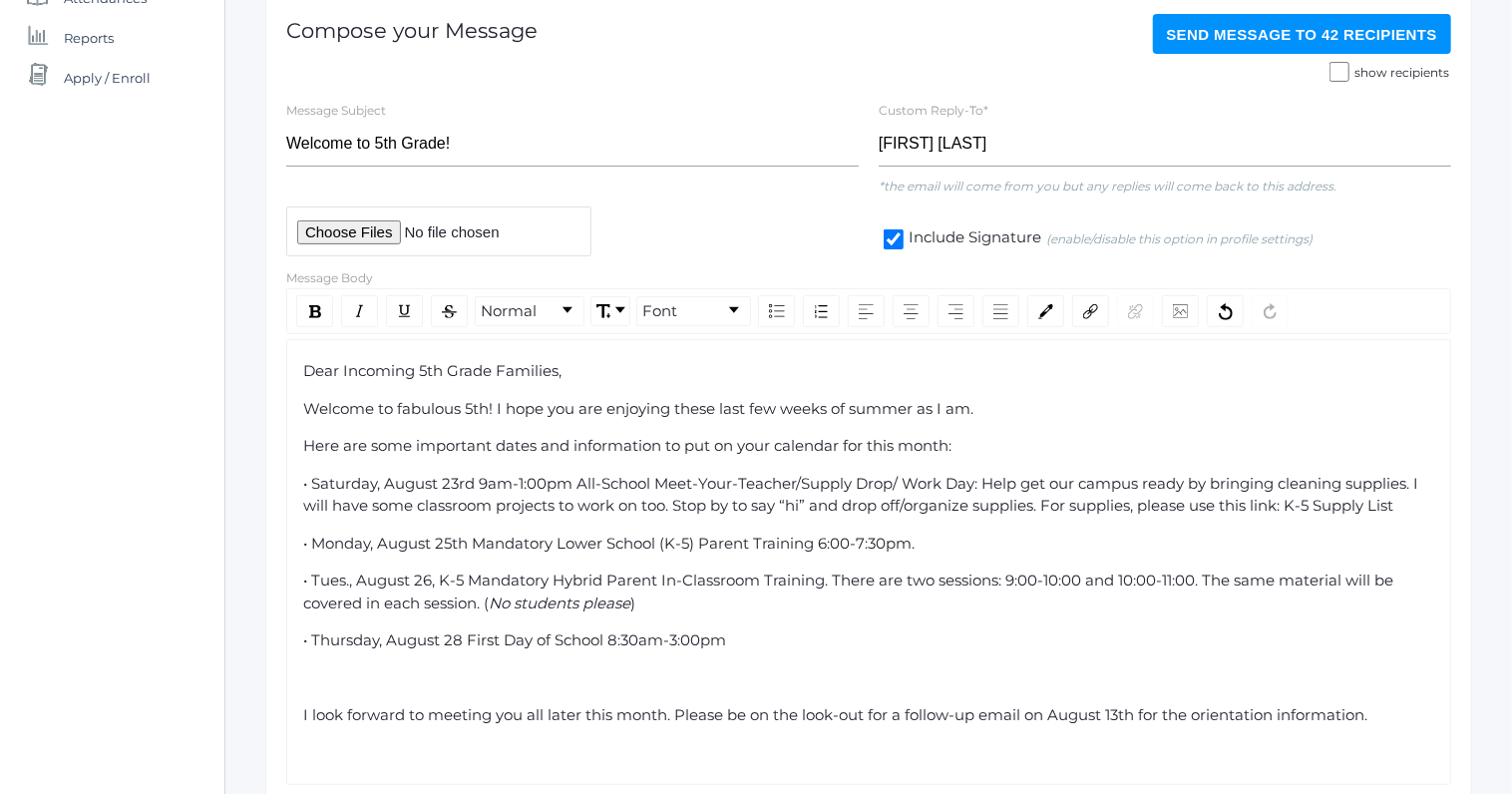 scroll, scrollTop: 238, scrollLeft: 0, axis: vertical 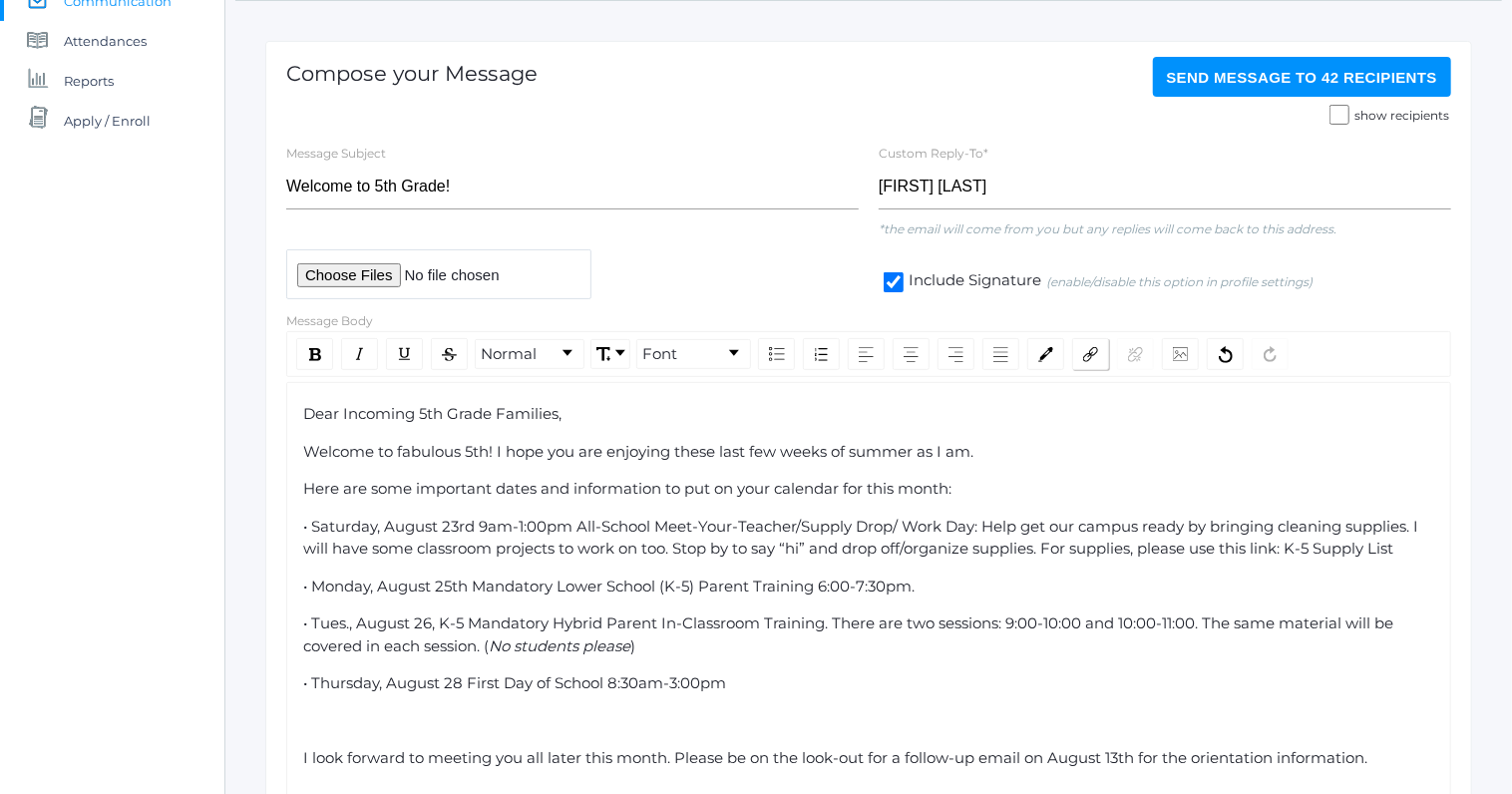 click 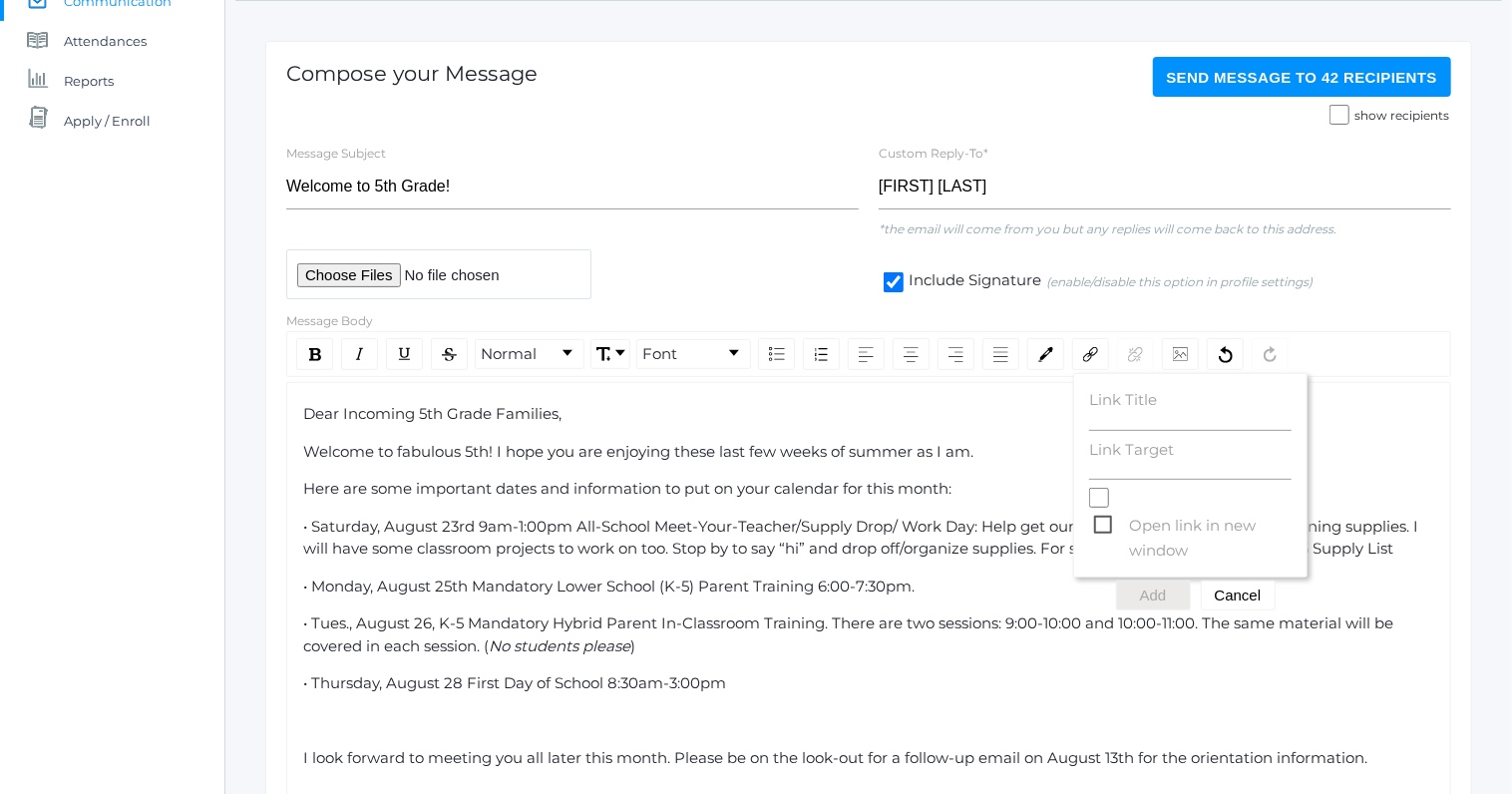 click on "Welcome to fabulous 5th! I hope you are enjoying these last few weeks of summer as I am." 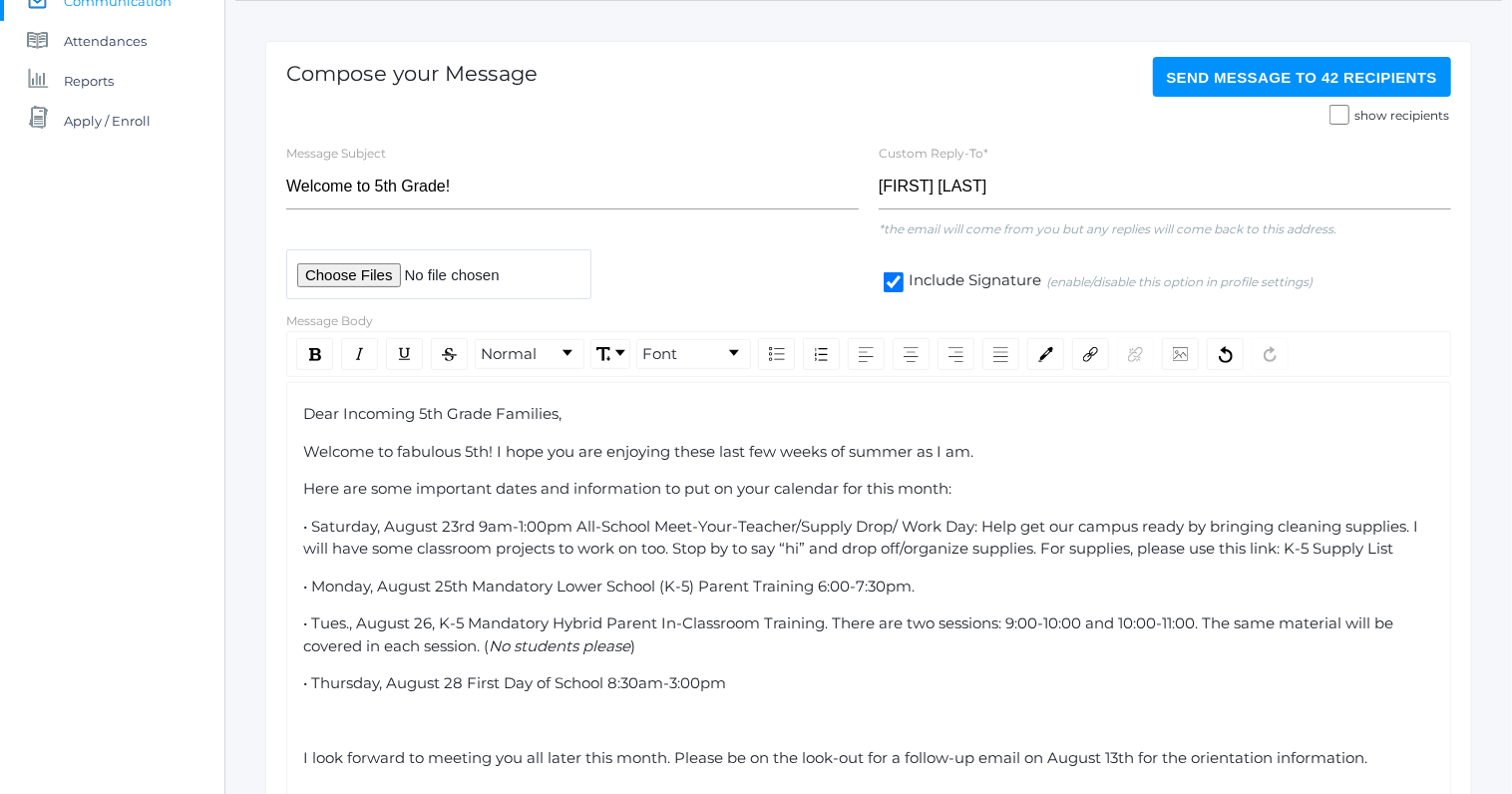 click on "• Saturday, August 23rd 9am-1:00pm All-School Meet-Your-Teacher/Supply Drop/ Work Day: Help get our campus ready by bringing cleaning supplies. I will have some classroom projects to work on too. Stop by to say “hi” and drop off/organize supplies. For supplies, please use this link: K-5 Supply List" 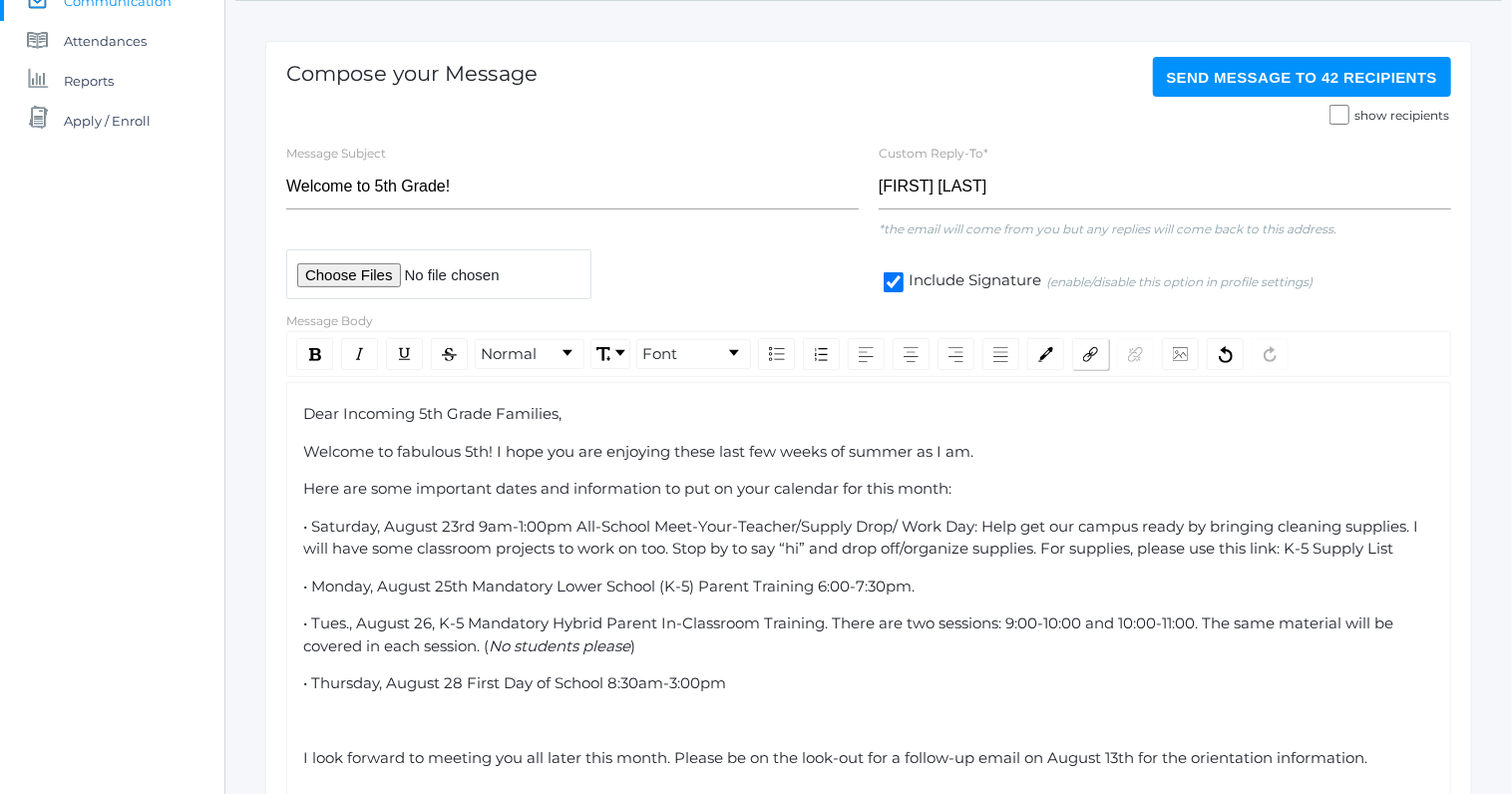 click 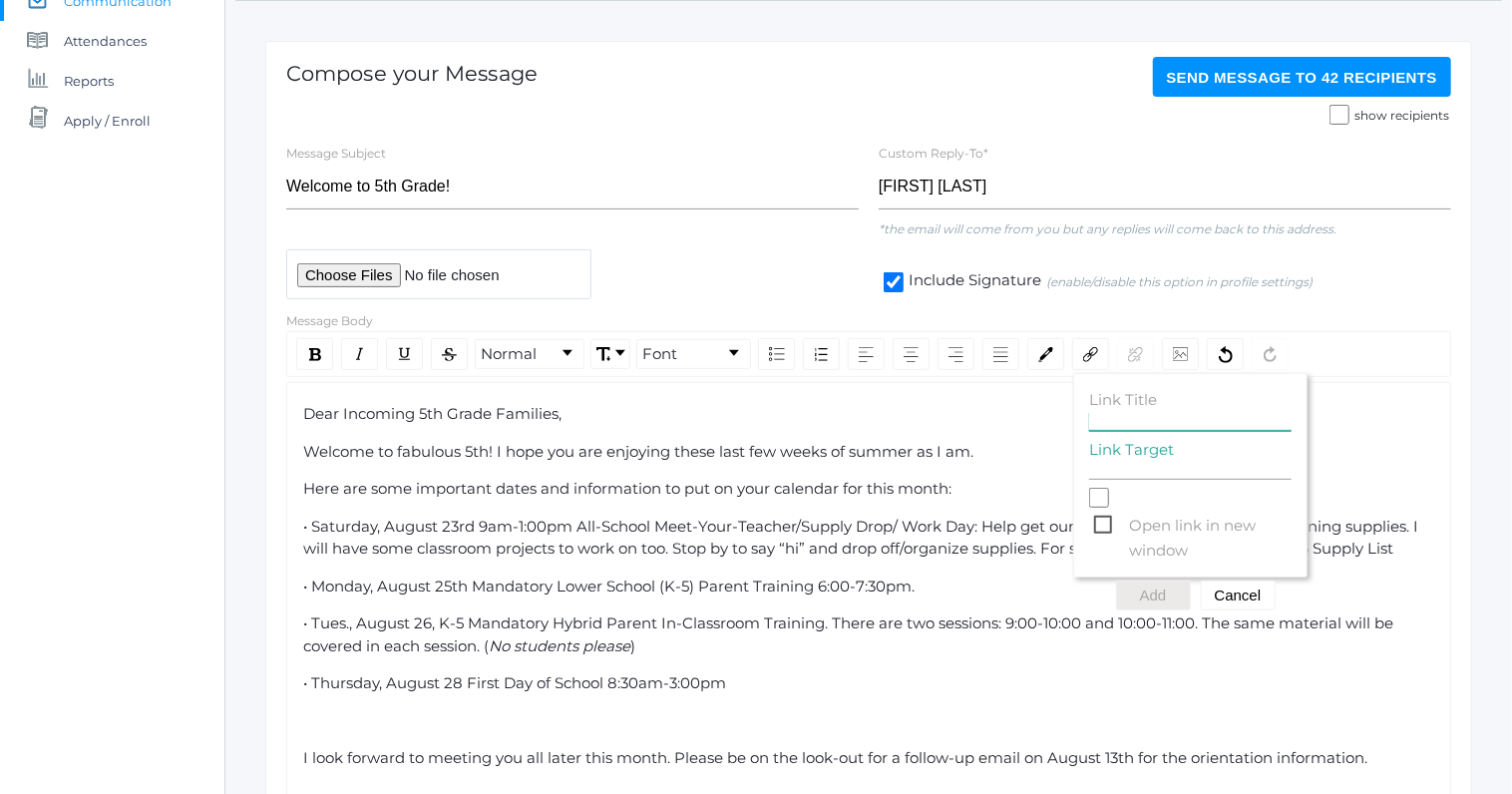 click on "Link Title" 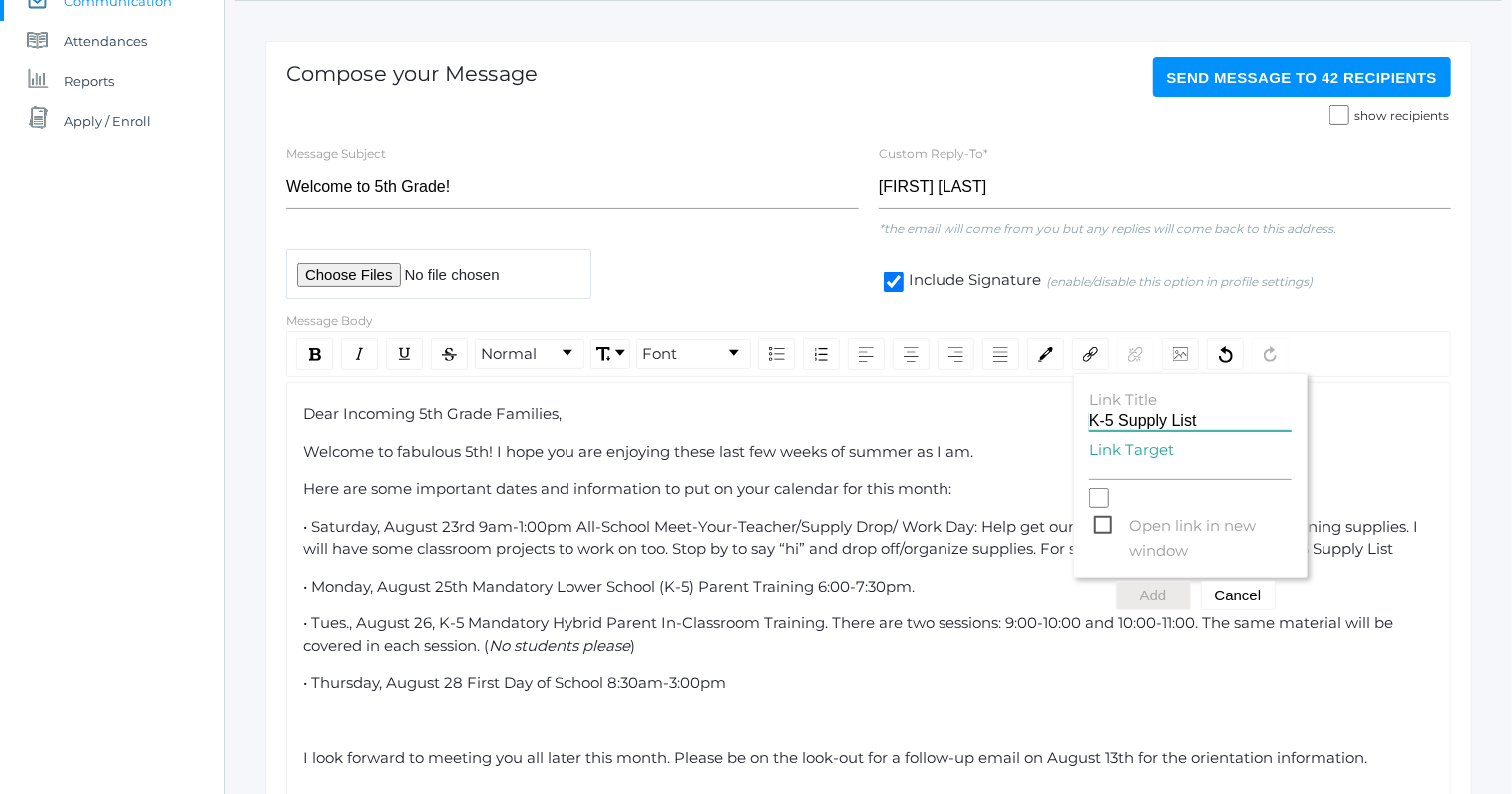 type on "K-5 Supply List" 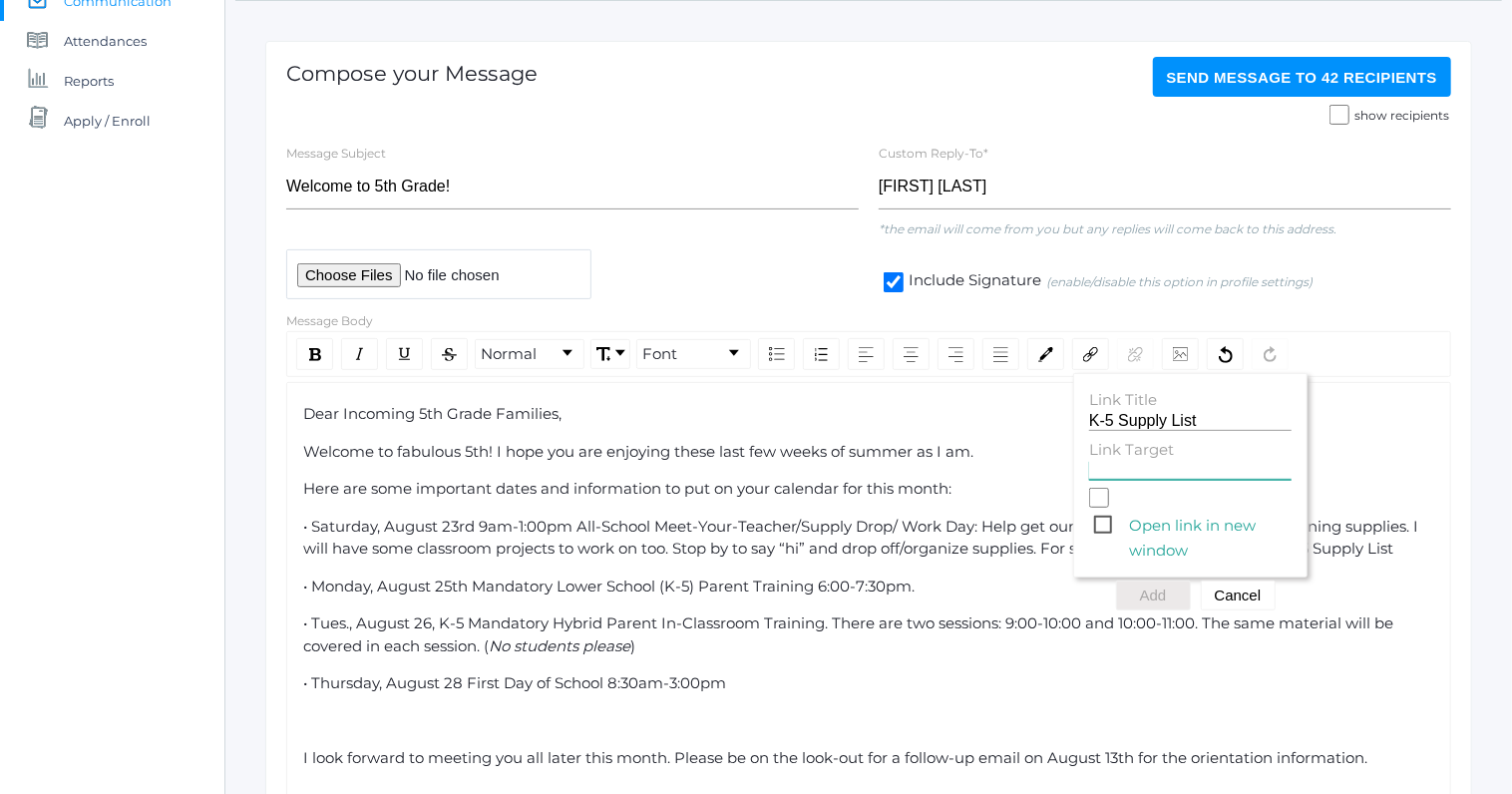 click on "Link Target" 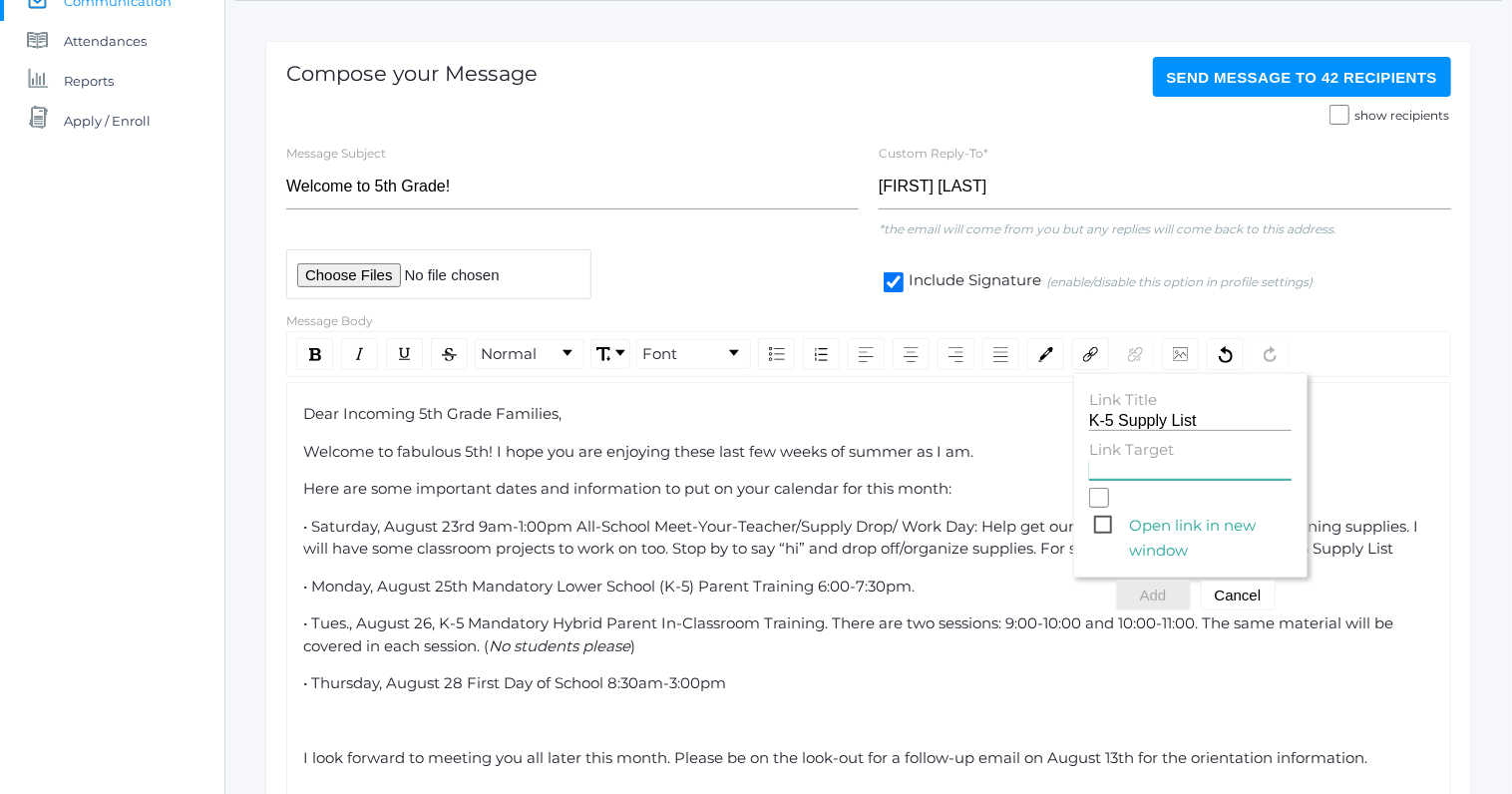 paste on "https://www.beaconhillclassical.org/2024classroomsupplylists.html" 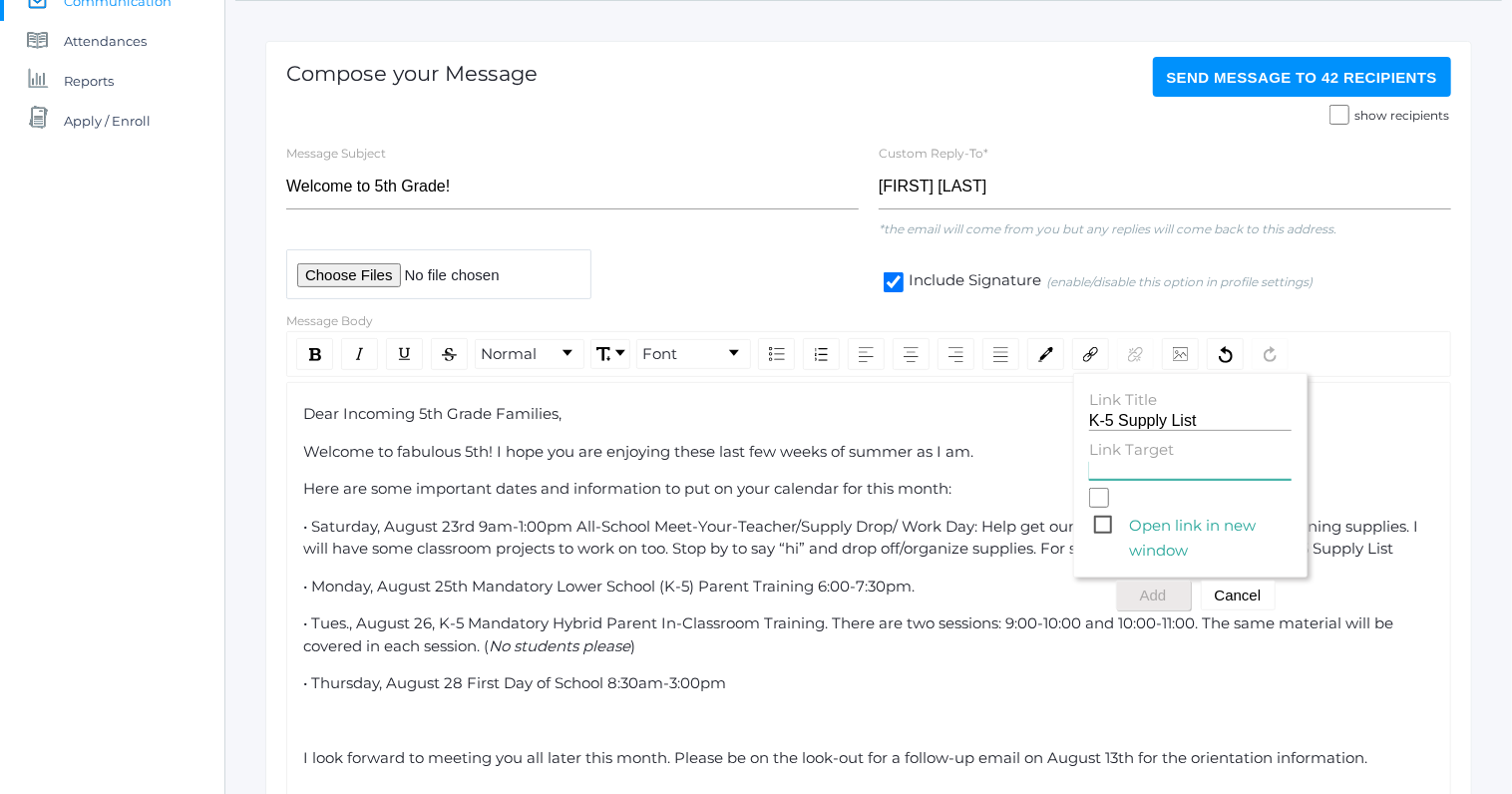 type on "https://www.beaconhillclassical.org/2024classroomsupplylists.html" 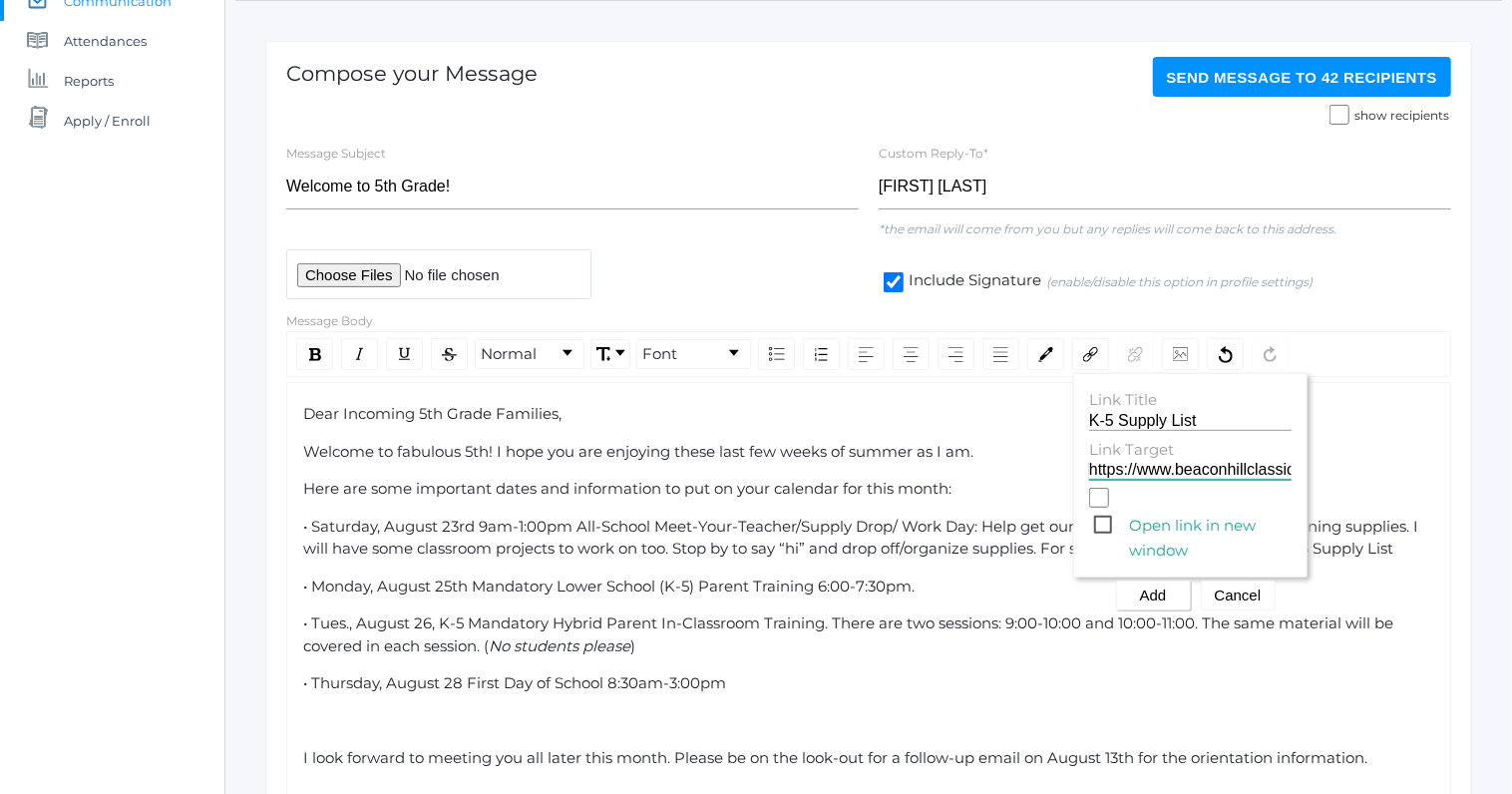 scroll, scrollTop: 0, scrollLeft: 278, axis: horizontal 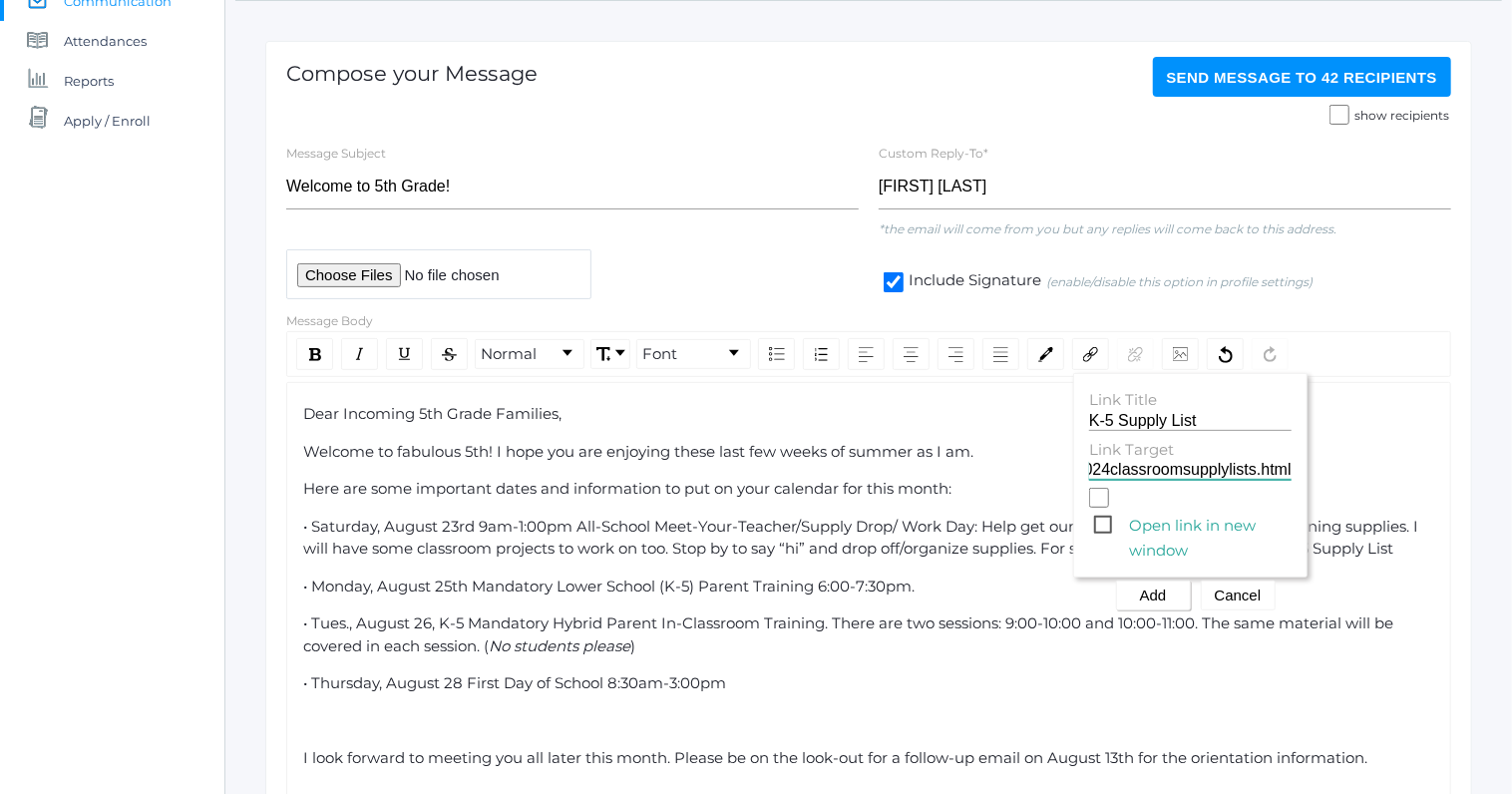 click on "Add" 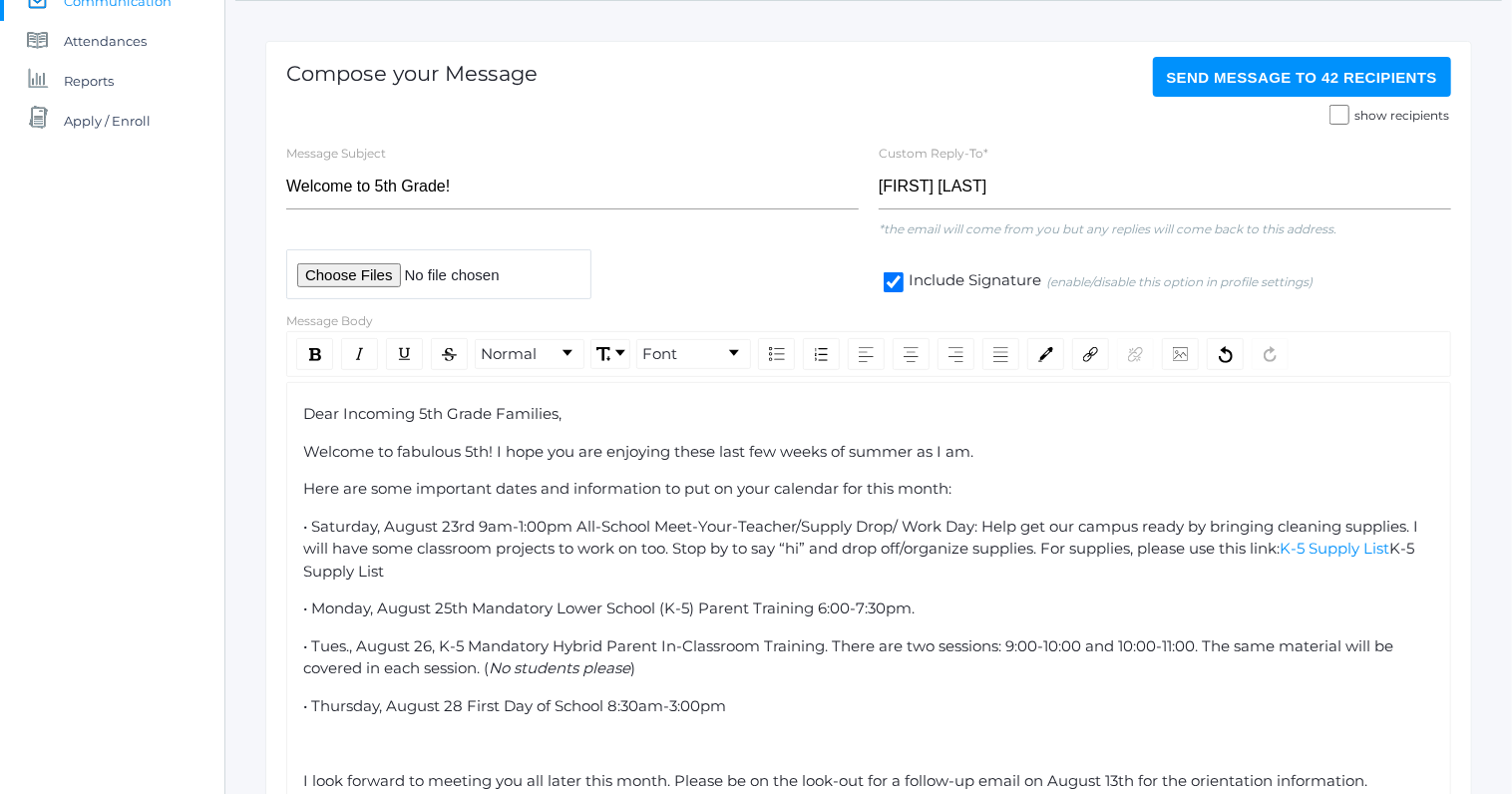 click on "• Saturday, August 23rd 9am-1:00pm All-School Meet-Your-Teacher/Supply Drop/ Work Day: Help get our campus ready by bringing cleaning supplies. I will have some classroom projects to work on too. Stop by to say “hi” and drop off/organize supplies. For supplies, please use this link: K-5 Supply List K-5 Supply List" 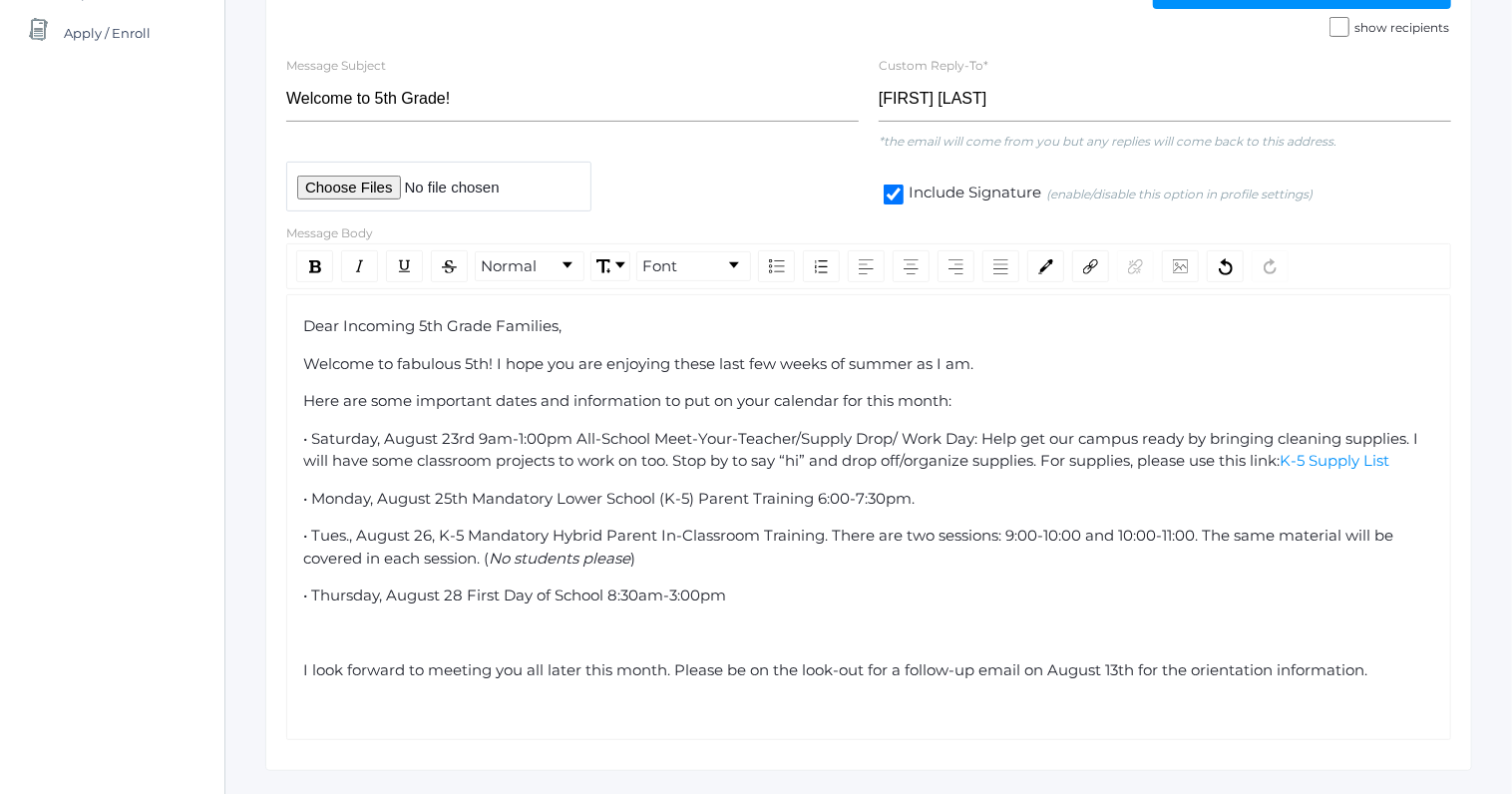 scroll, scrollTop: 337, scrollLeft: 0, axis: vertical 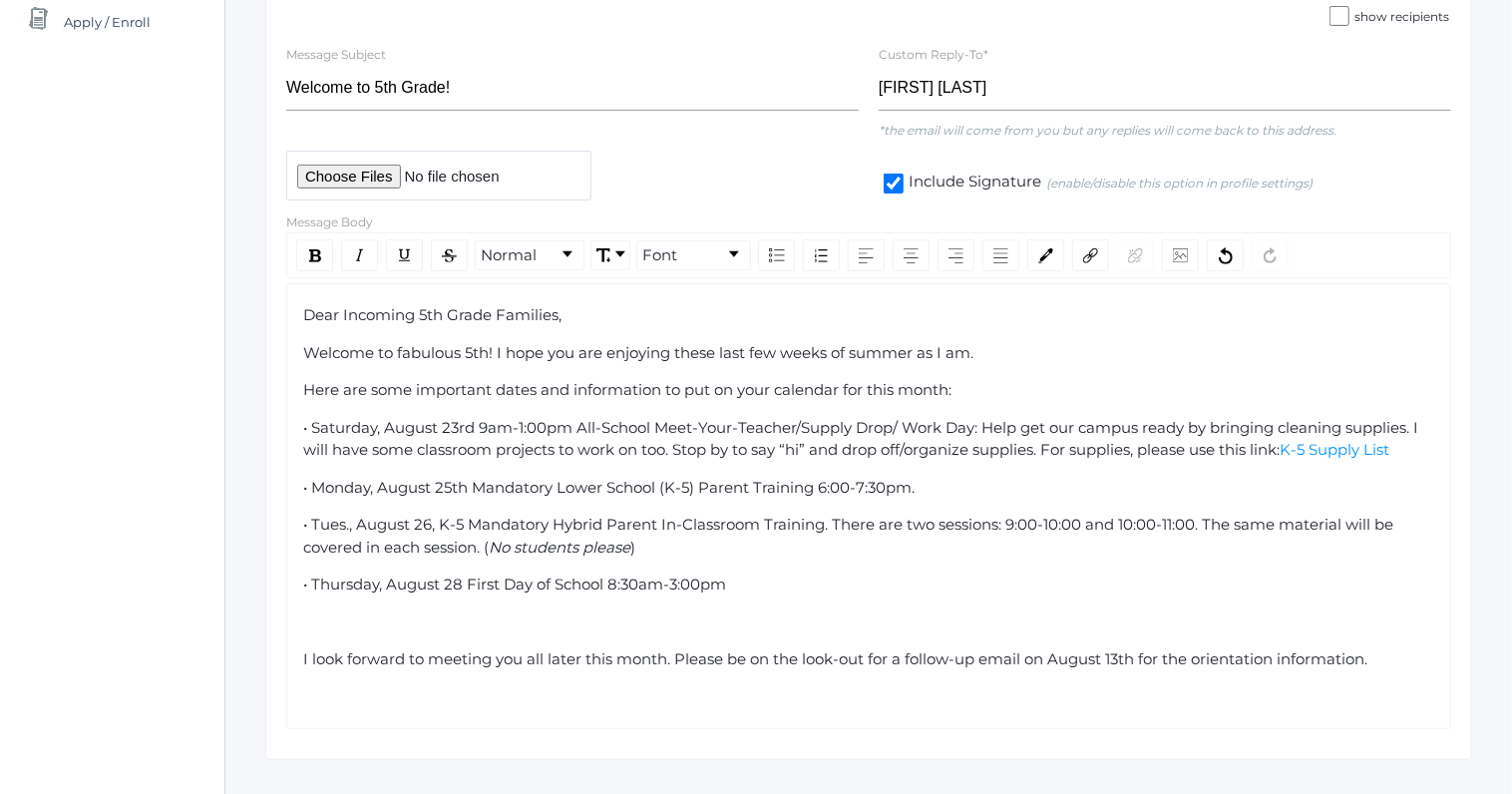 click on "Dear Incoming 5th Grade Families, Welcome to fabulous 5th! I hope you are enjoying these last few weeks of summer as I am. Here are some important dates and information to put on your calendar for this month: • Saturday, August 23rd 9am-1:00pm All-School Meet-Your-Teacher/Supply Drop/ Work Day: Help get our campus ready by bringing cleaning supplies. I will have some classroom projects to work on too. Stop by to say “hi” and drop off/organize supplies. For supplies, please use this link: K-5 Supply List • Monday, August 25th Mandatory Lower School (K-5) Parent Training 6:00-7:30pm. • Tues., August 26, K-5 Mandatory Hybrid Parent In-Classroom Training. There are two sessions: 9:00-10:00 and 10:00-11:00. The same material will be covered in each session. ( No students please ) • Thursday, August 28 First Day of School 8:30am-3:00pm I look forward to meeting you all later this month. Please be on the look-out for a follow-up email on August 13th for the orientation information." 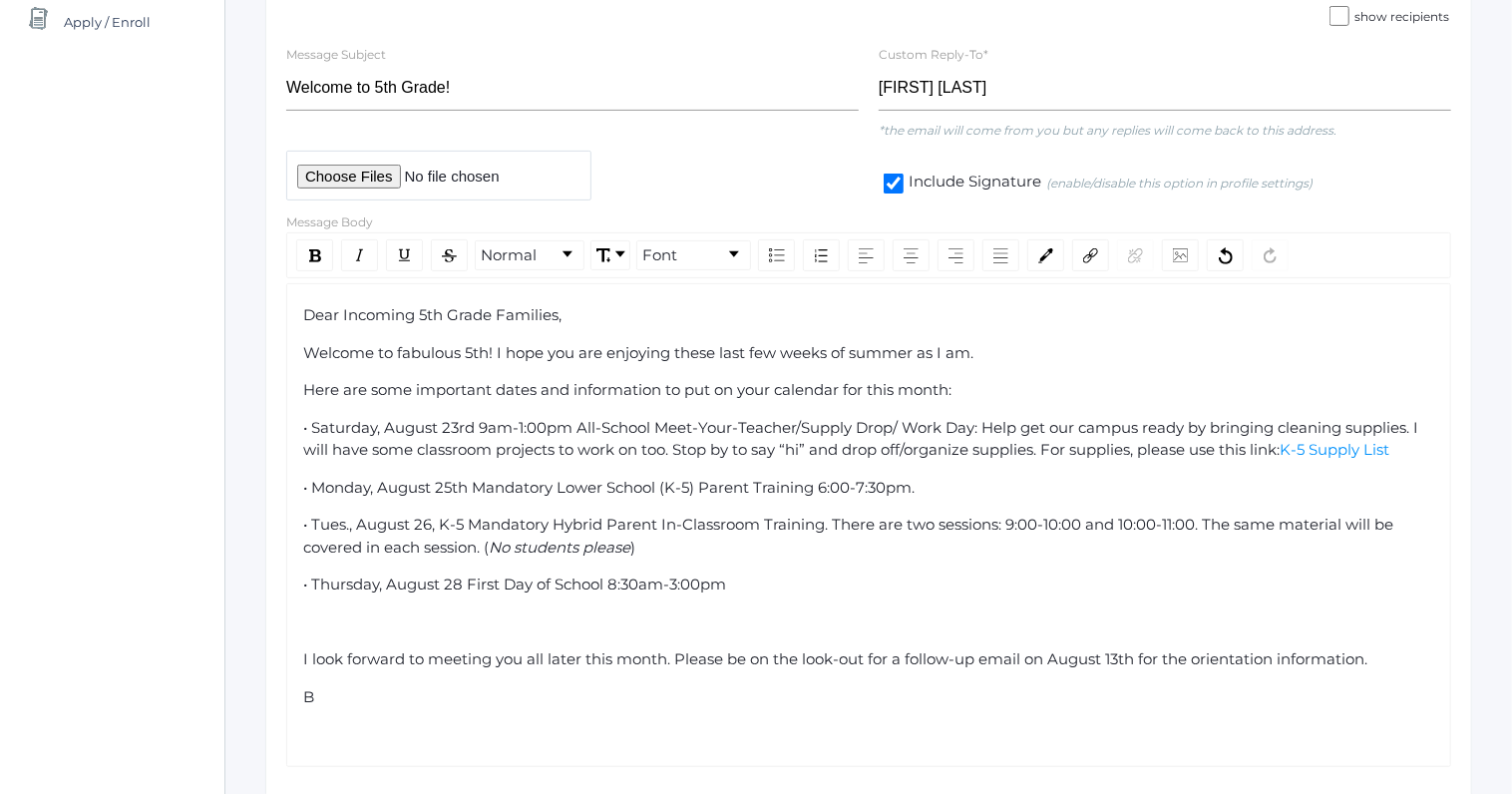 type 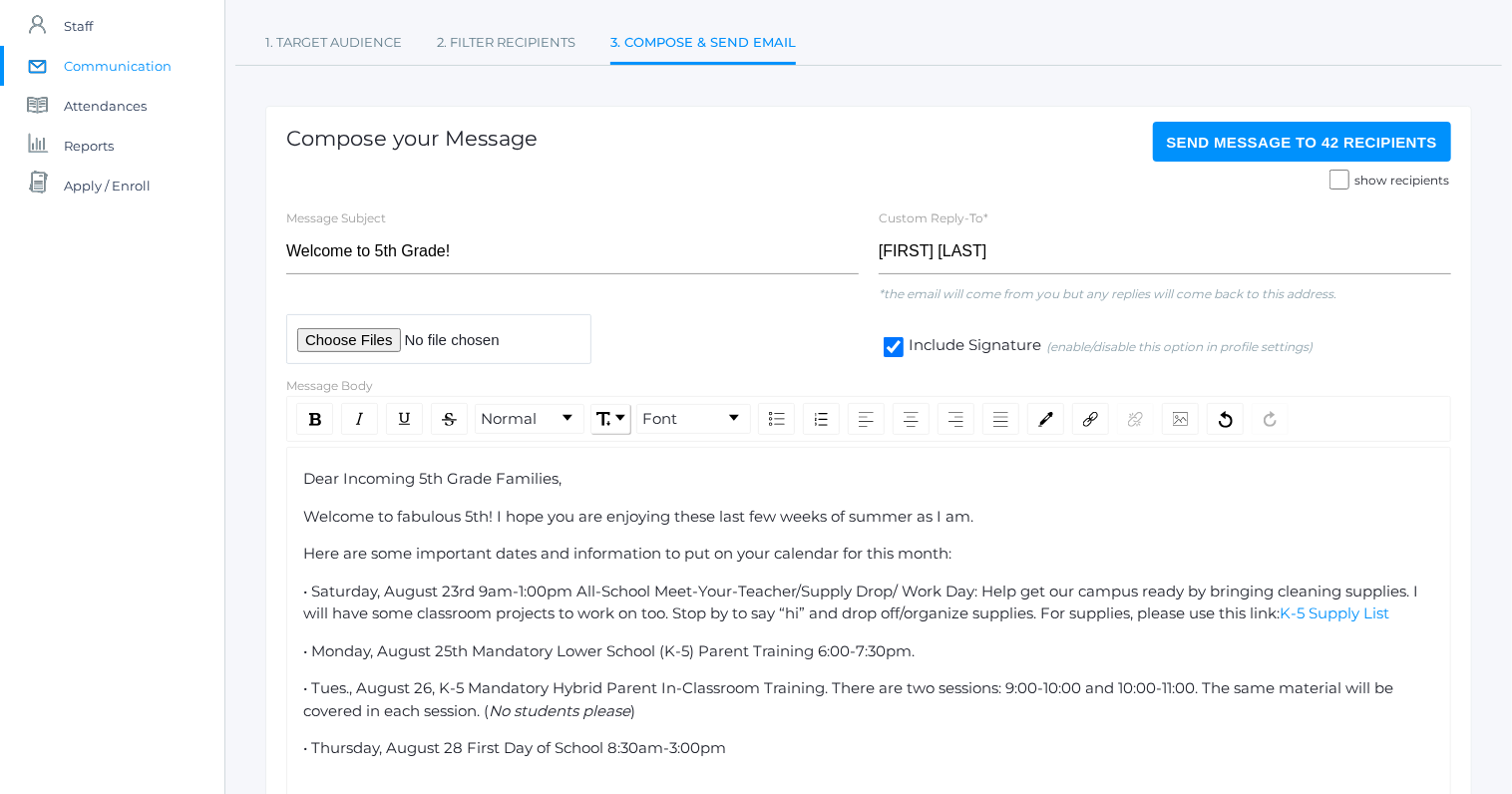 scroll, scrollTop: 128, scrollLeft: 0, axis: vertical 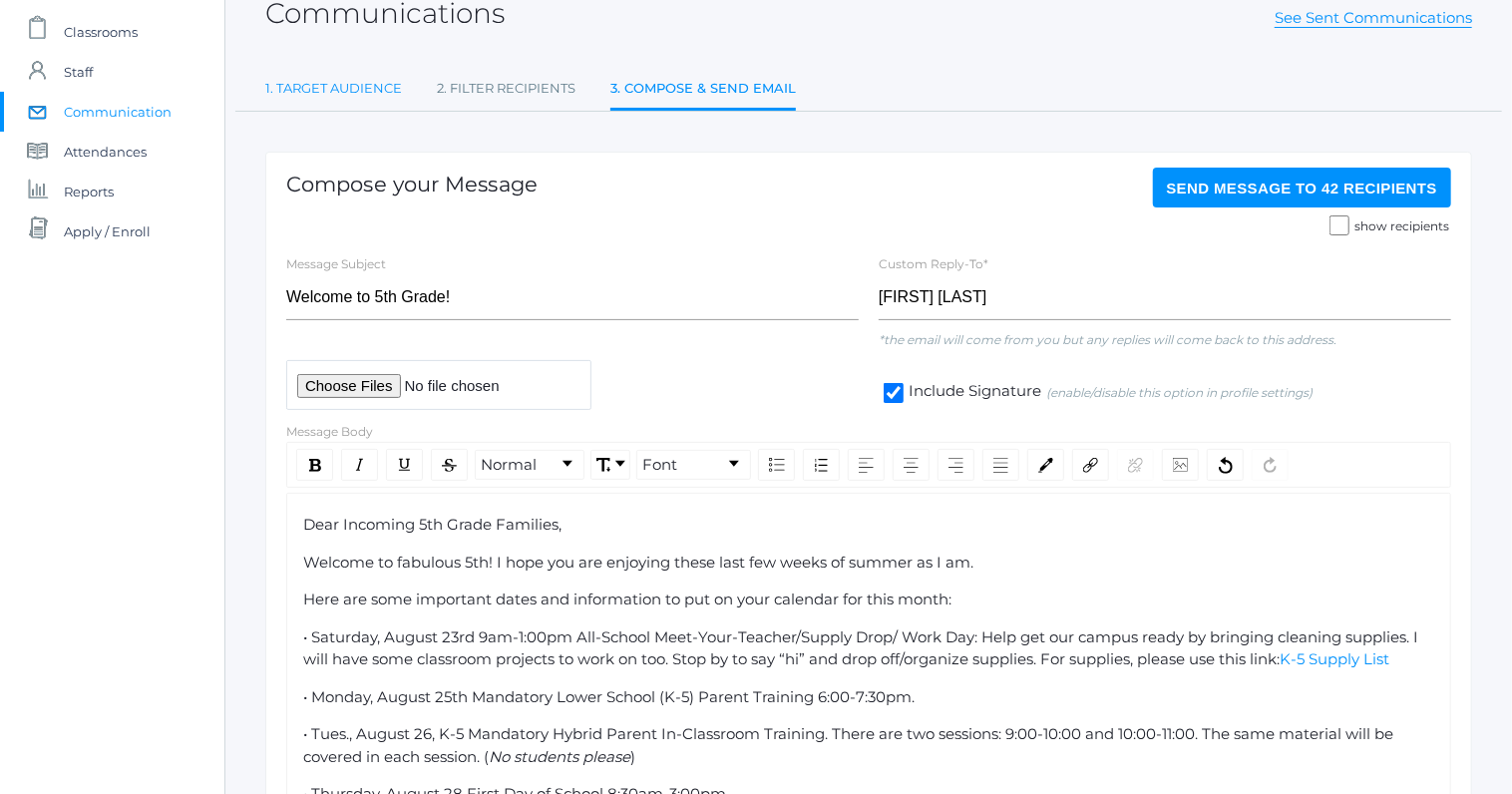 click on "1. Target Audience" 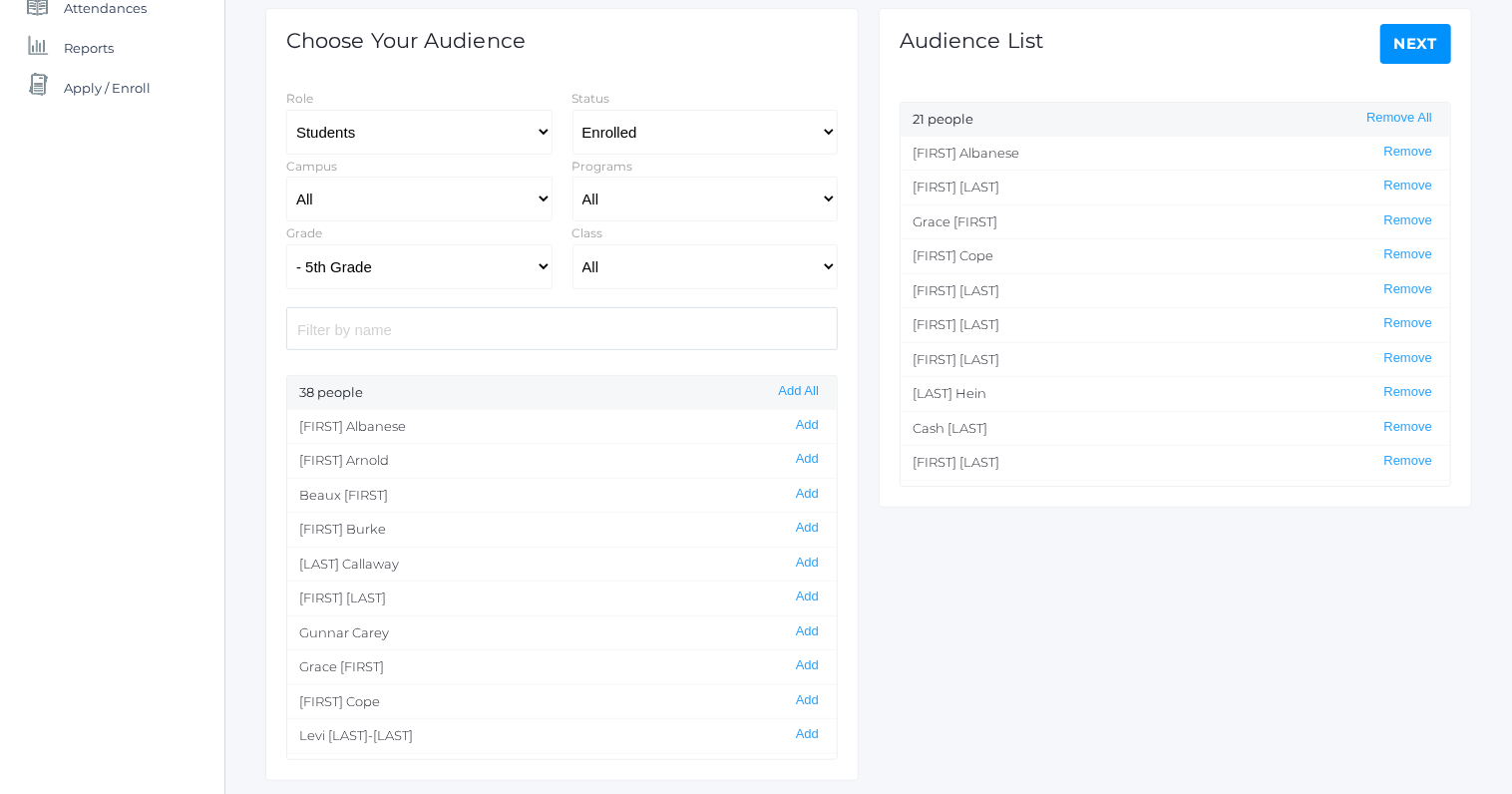 scroll, scrollTop: 276, scrollLeft: 0, axis: vertical 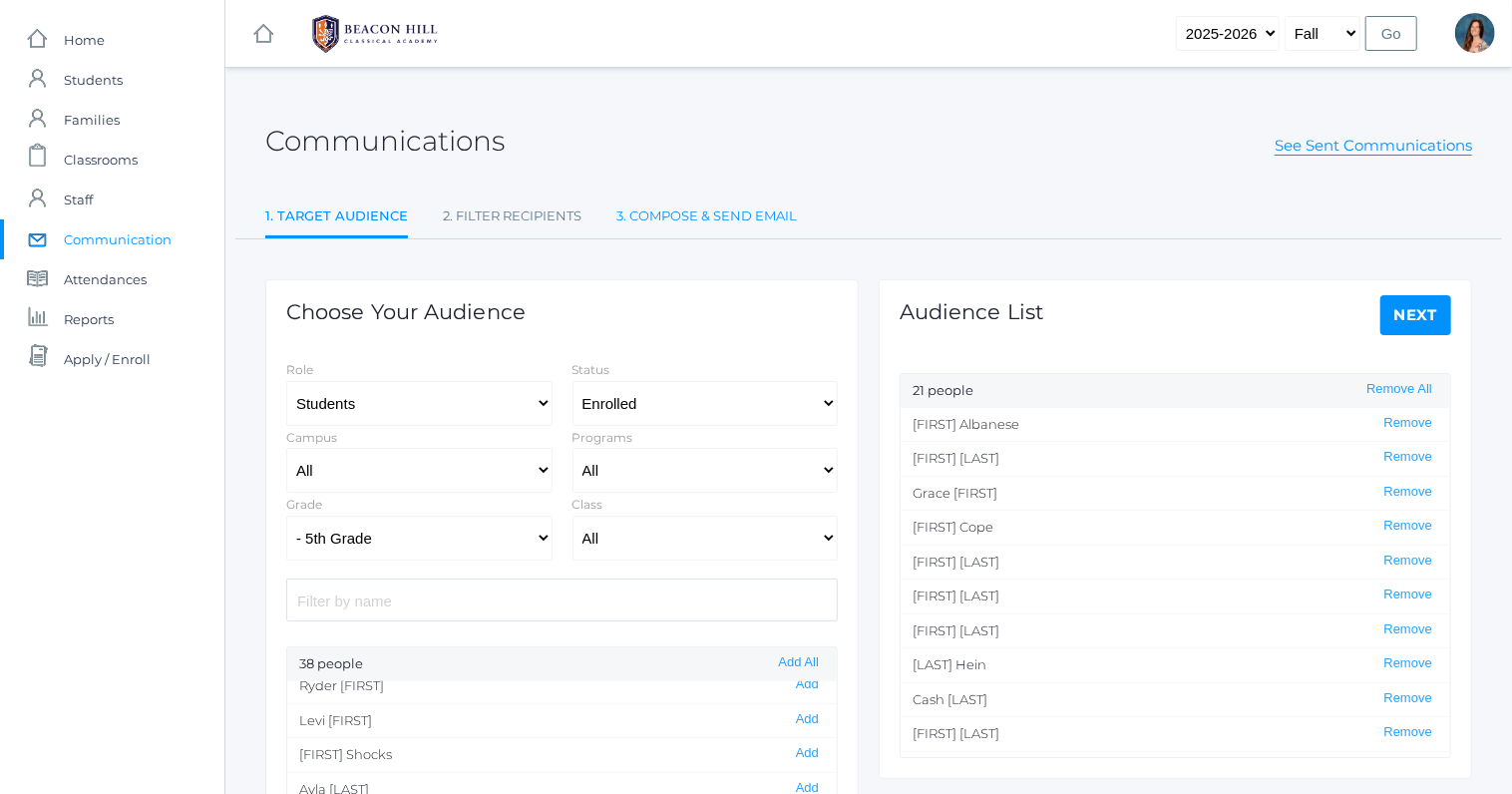 click on "3. Compose & Send Email" 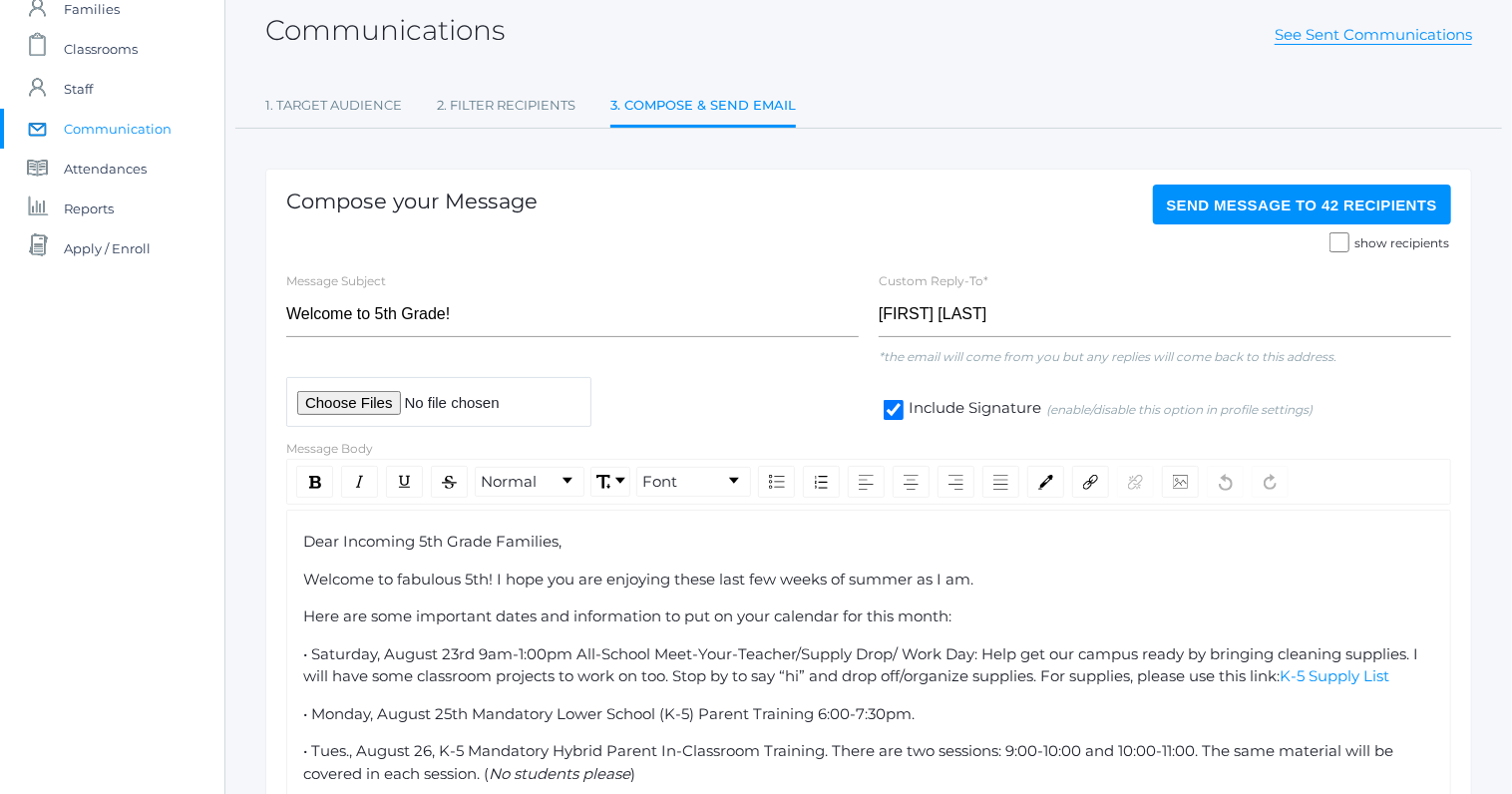 scroll, scrollTop: 3, scrollLeft: 0, axis: vertical 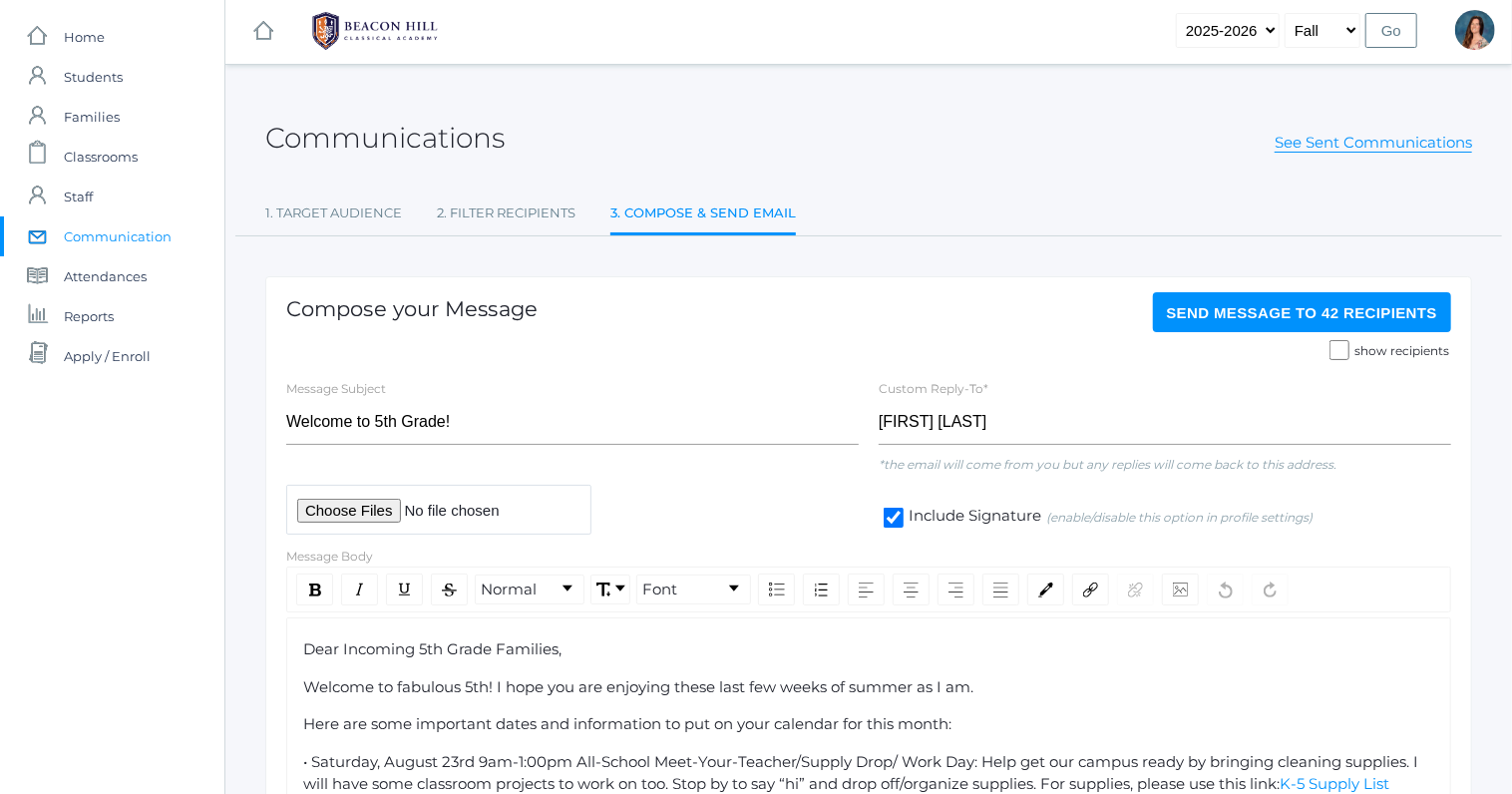 click on "Send Message   to 42 recipients" 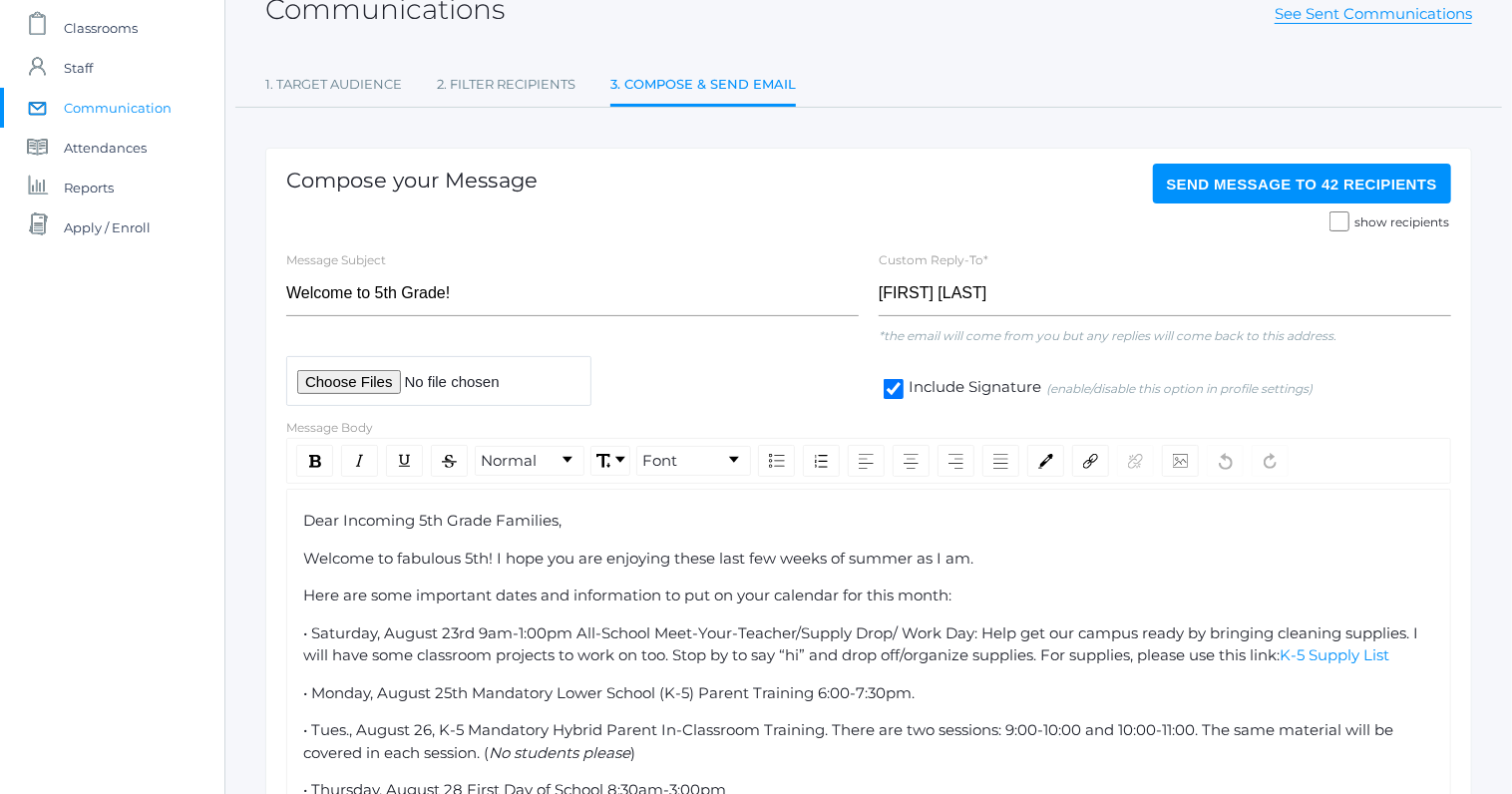 scroll, scrollTop: 152, scrollLeft: 0, axis: vertical 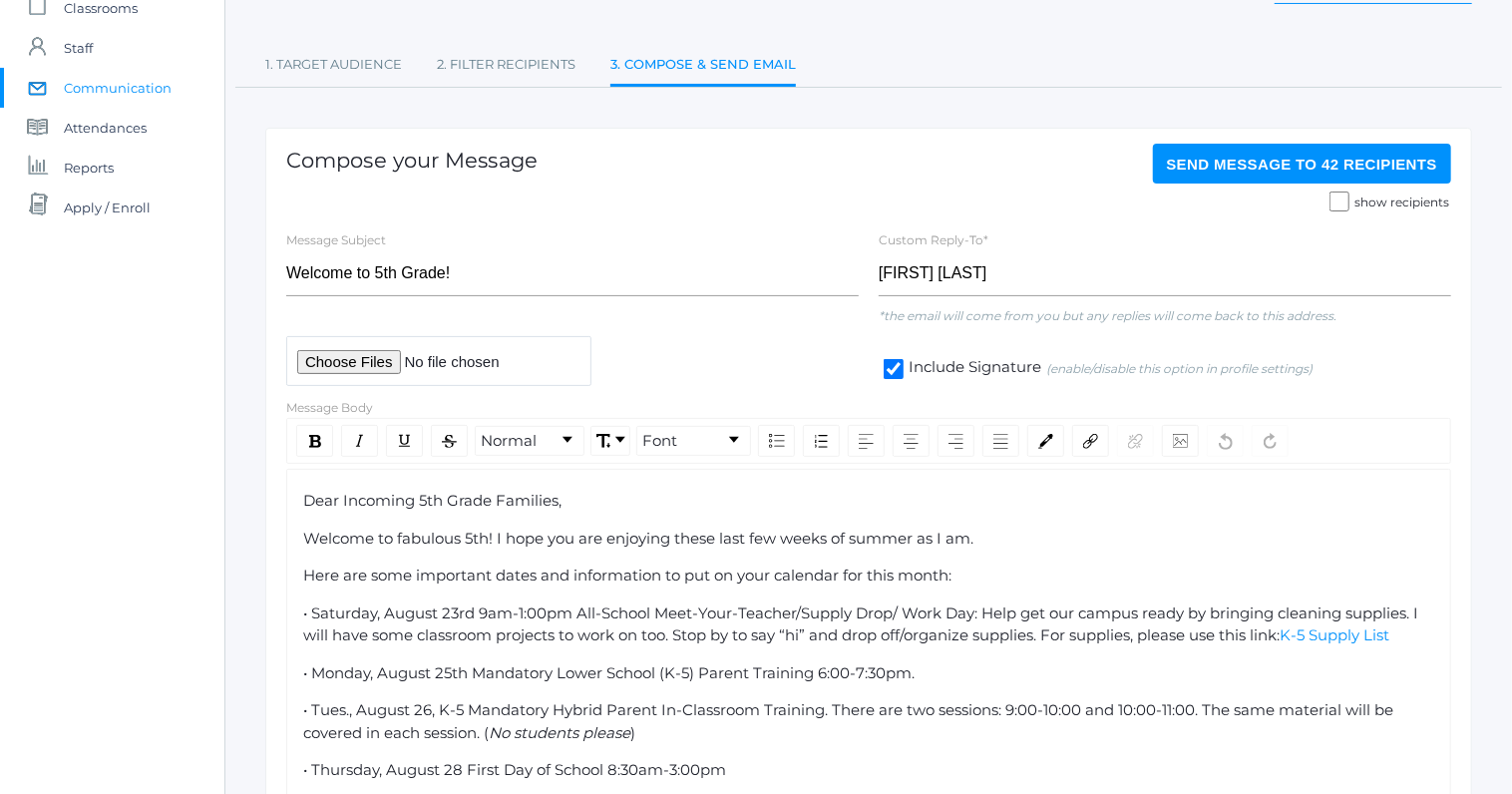 click on "Send Message   to 42 recipients" 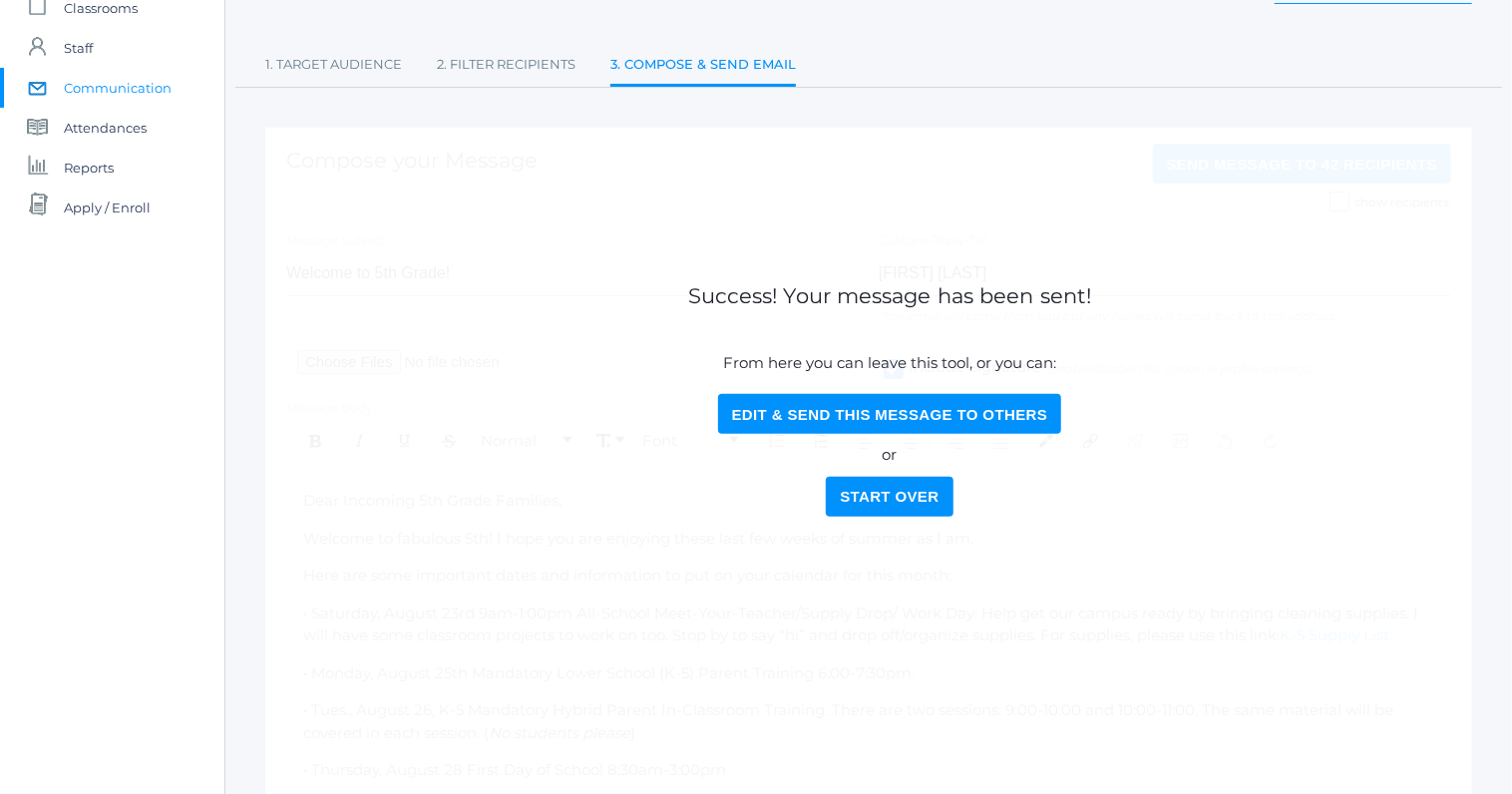 click on "Edit & Send this Message to Others" 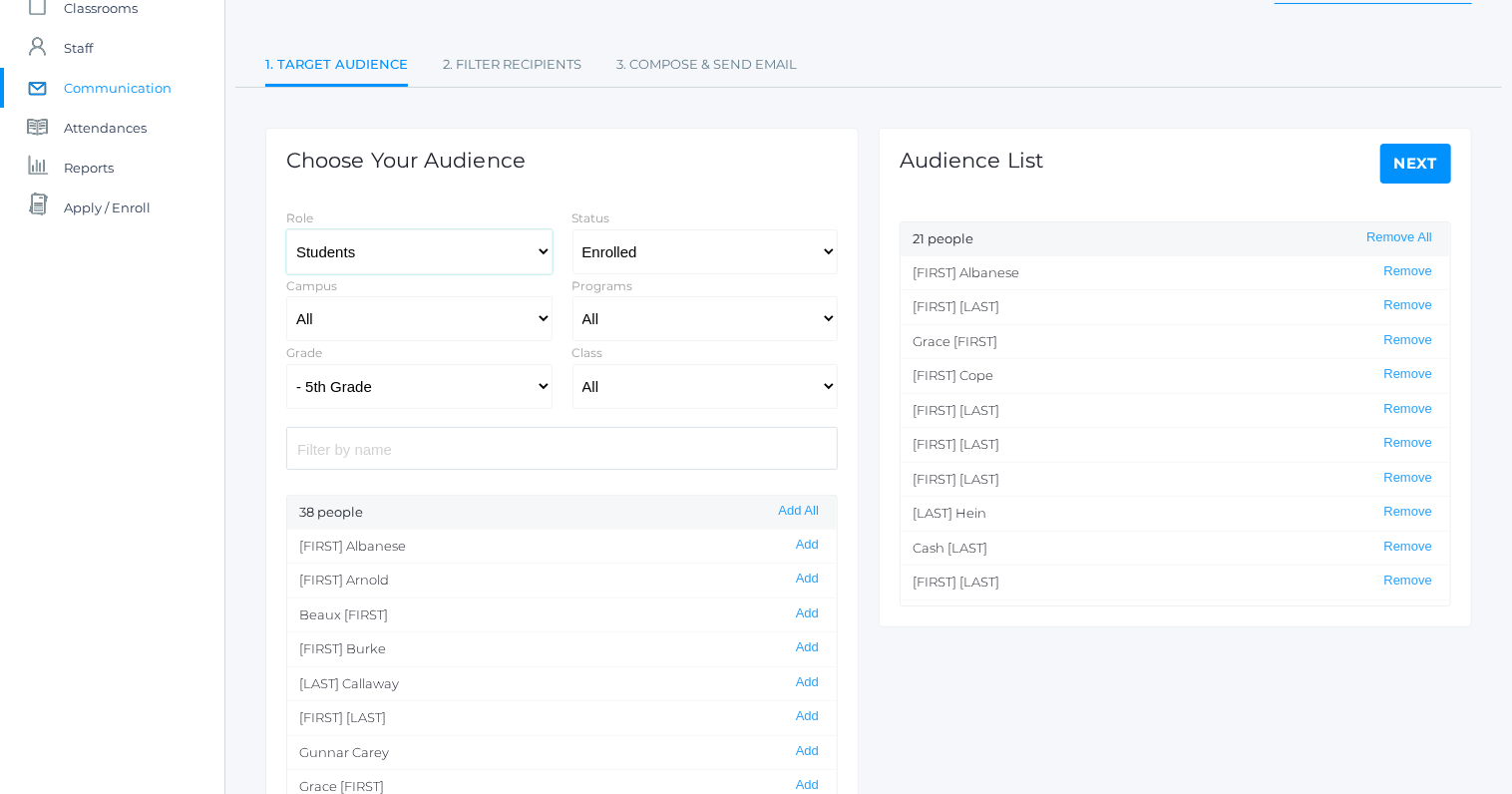select on "1" 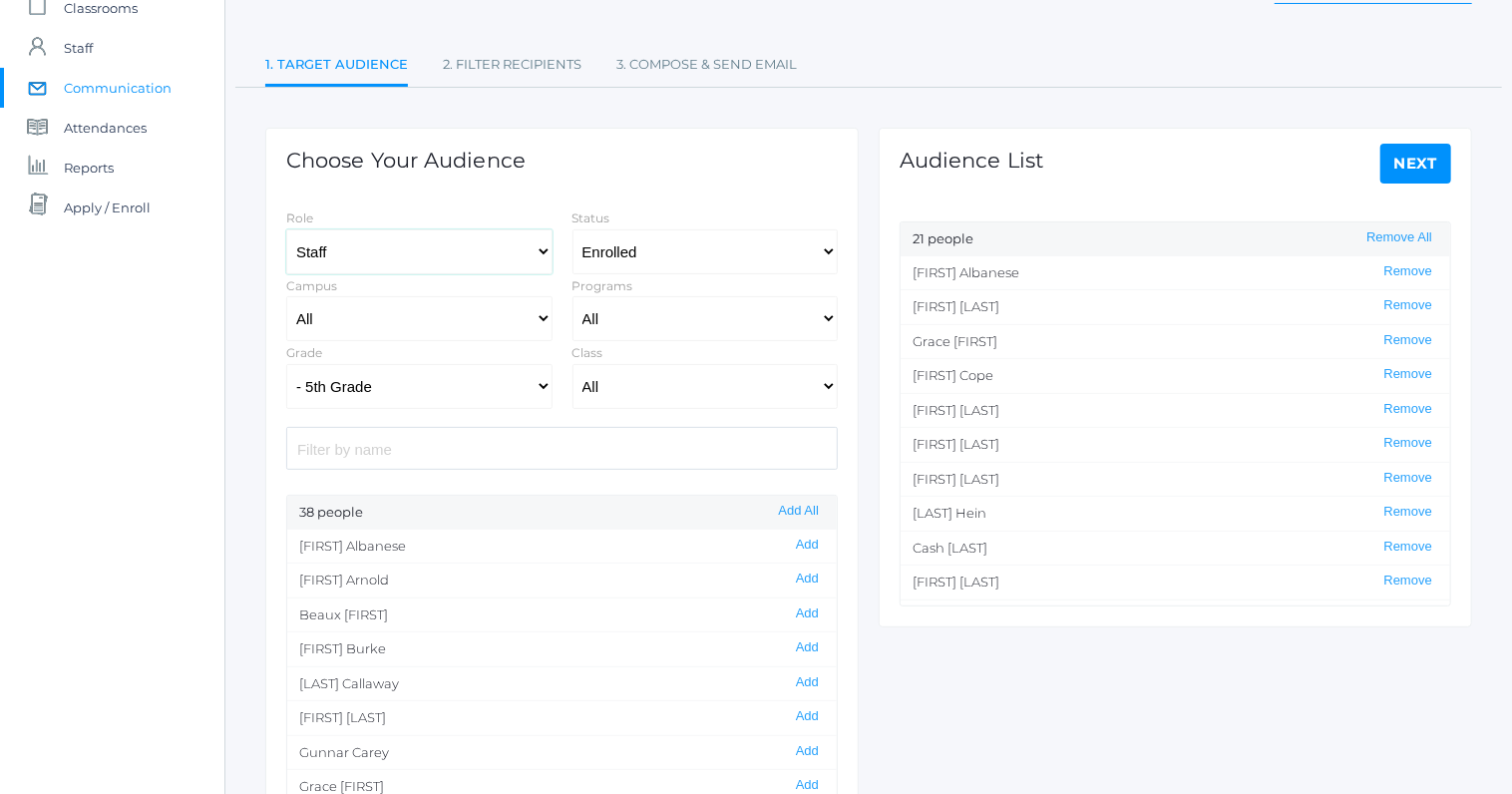 click on "Staff" 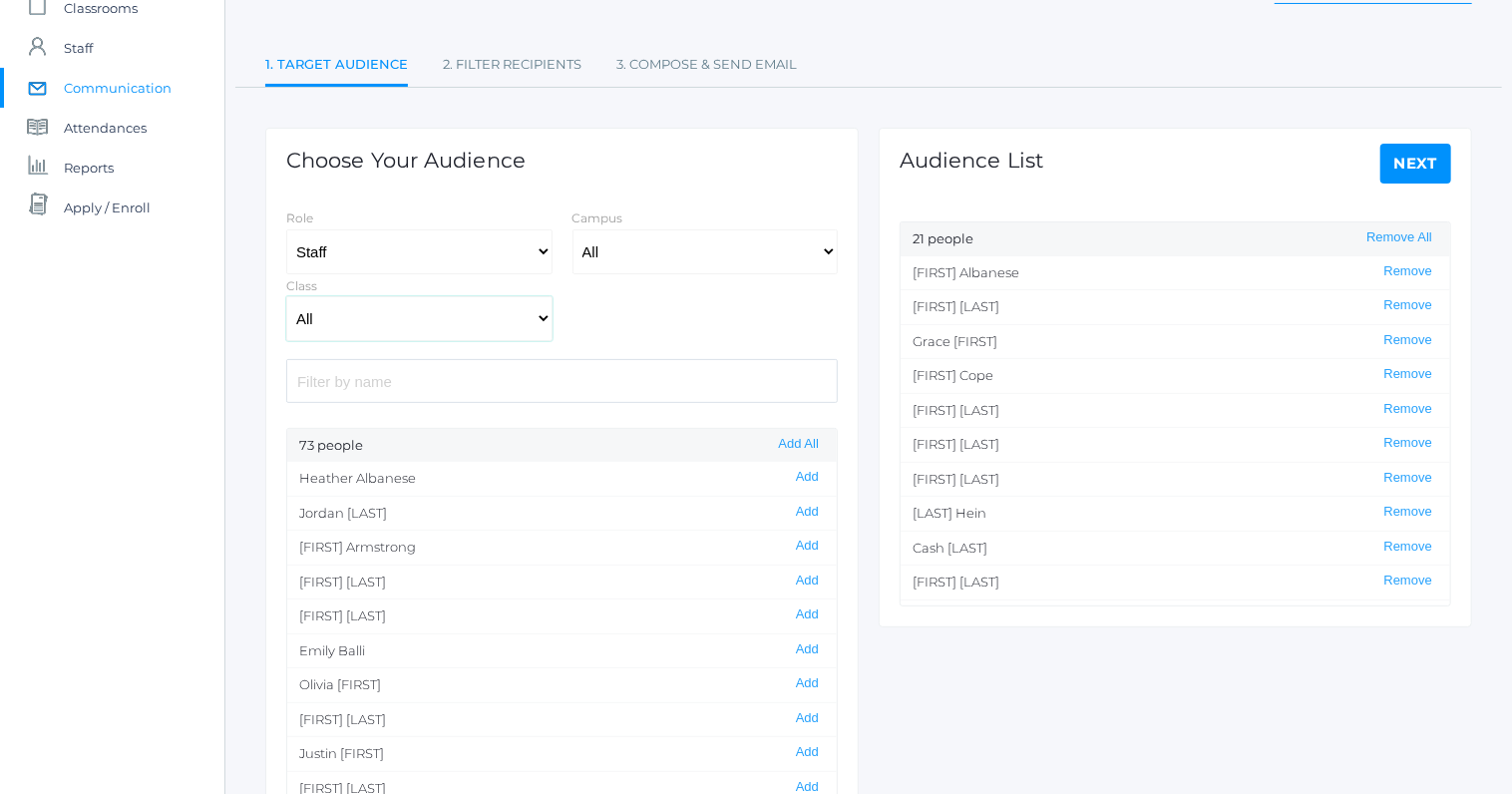 click on "All 01LA - First Grade Barber 01LA - First Grade Watson 02LA - Second Grade Balli 02LA - Second Grade Nicholls 03LA - Third Grade Deutsch 03LA - Third Grade Webster 04LA - Fourth Grade Bradley 04LA - Fourth Grade Chaffin 05ART - Art 5 Bence 05ART - Art 5 Salazar 05CITIZEN - Citizenship and Stewardship 5 Bence 05CITIZEN - Citizenship and Stewardship 5 Salazar 05LA - Language Arts 5 Bence 05LA - Language Arts 5 Salazar 05LATIN - Latin 5 Bence 05LATIN - Latin 5 Salazar 05MATH - Mathematics 5 Bence 05MATH - Mathematics 5 Salazar 05SCI - Science 5 Bence 05SCI - Science 5 Salazar 05SOCS - Social Studies 5 Bence 05SOCS - Social Studies 5 Salazar 06ART - Art 6 06DISC - Discipleship 6 Boys 06DISC - Discipleship 6 Girls 06FT - 06 Full Time Music 06FT - 6th Full Time Academic Lab 06FT - 6th Full Time Comp/Lit 06FT - 6th Full Time History 6 06FT - 6TH Full Time History Tuesday 06FT - 6th Full Time Latin 6 06FT - 6TH Full Time Lit/Comp Tuesday 06FT - 6th Full Time Math 6 06FT - 6th Full Time P.E. 06LATIN - Latin 6" 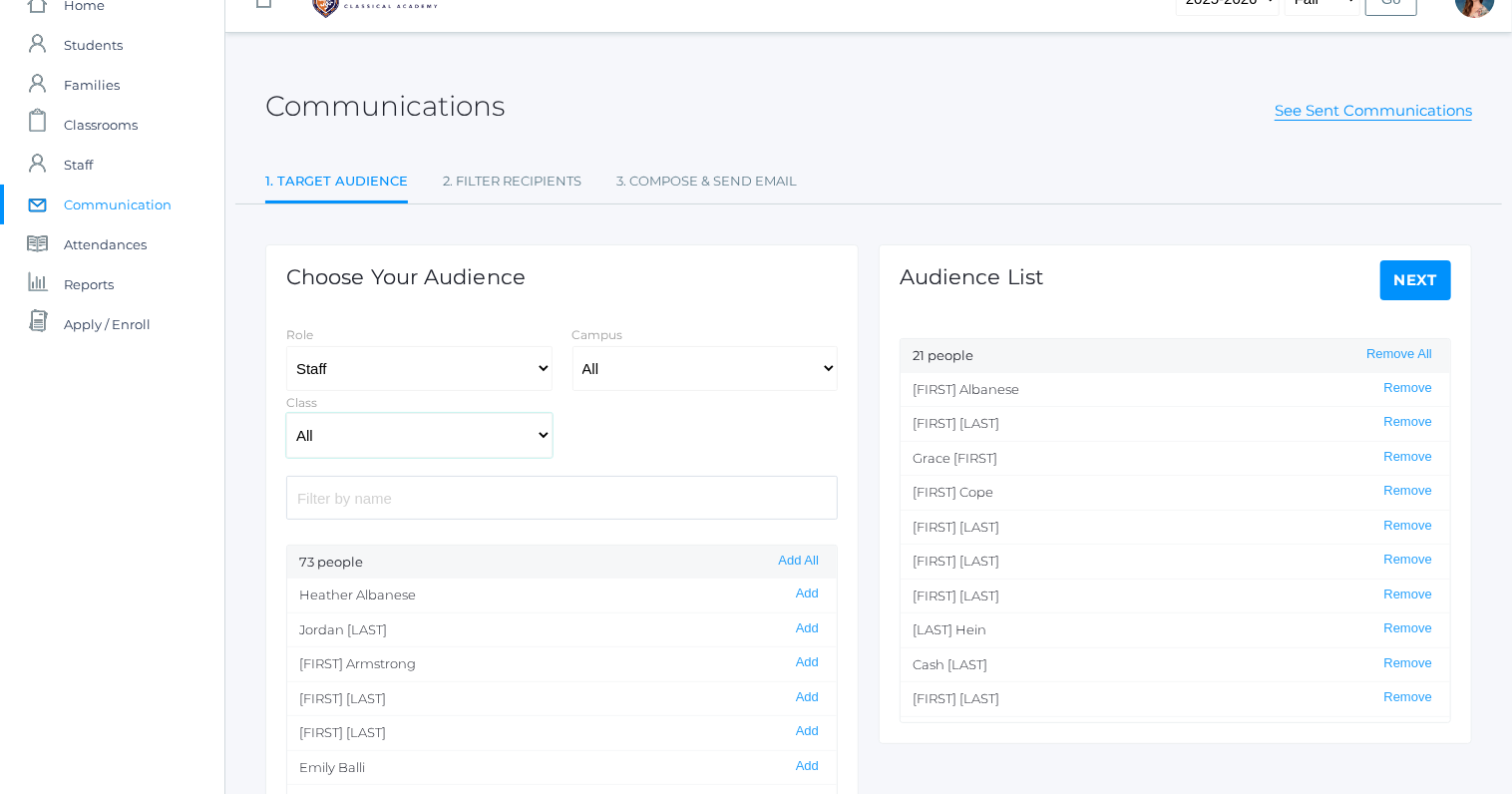 scroll, scrollTop: 0, scrollLeft: 0, axis: both 